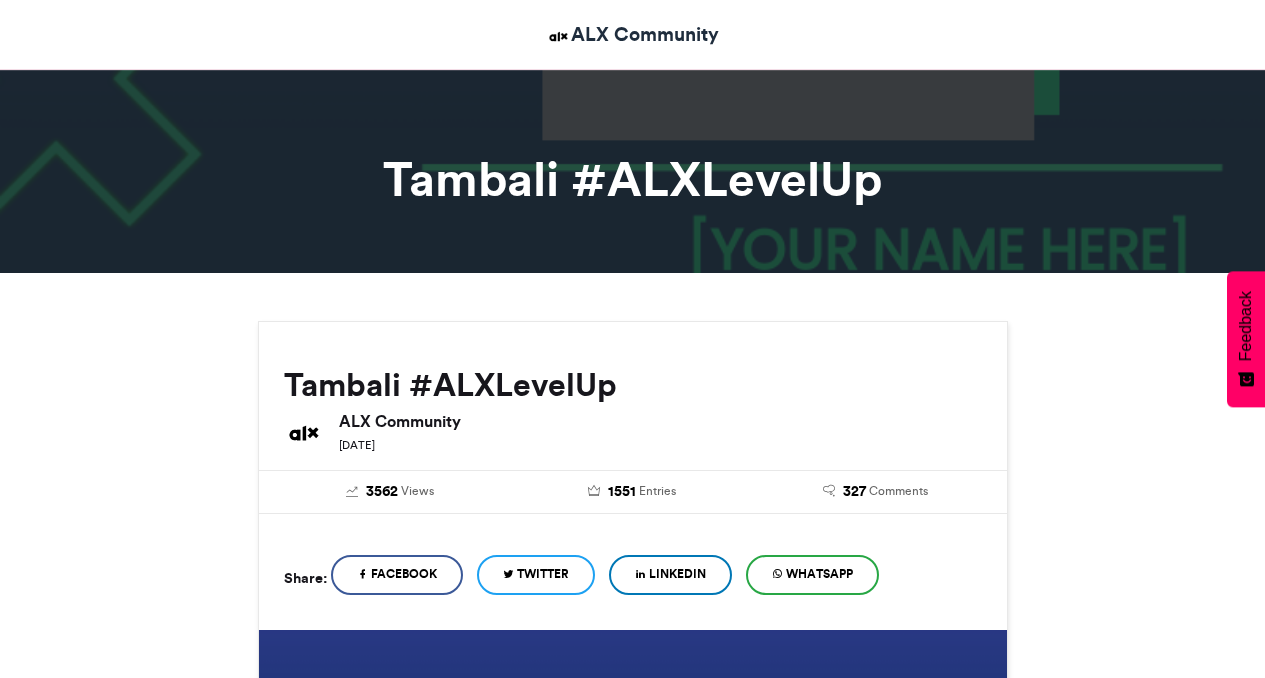 scroll, scrollTop: 1080, scrollLeft: 0, axis: vertical 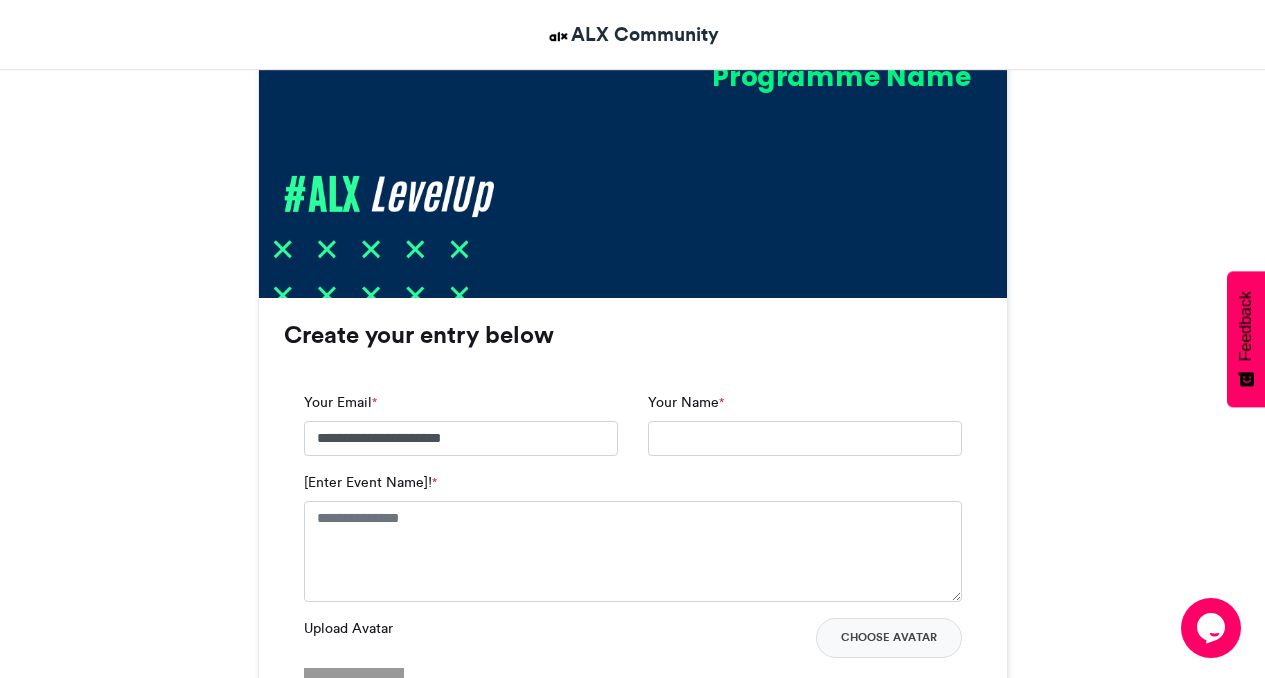 click on "Your Name  *" at bounding box center [805, 439] 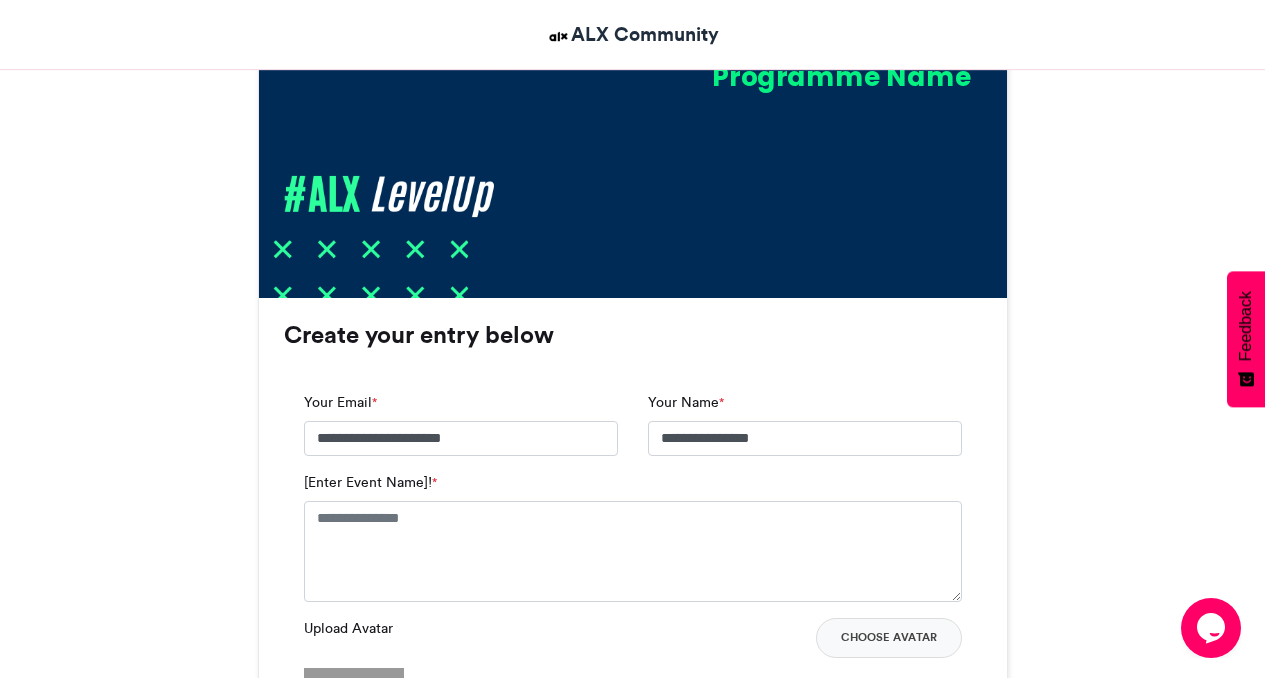 click on "Next" at bounding box center (633, 1021) 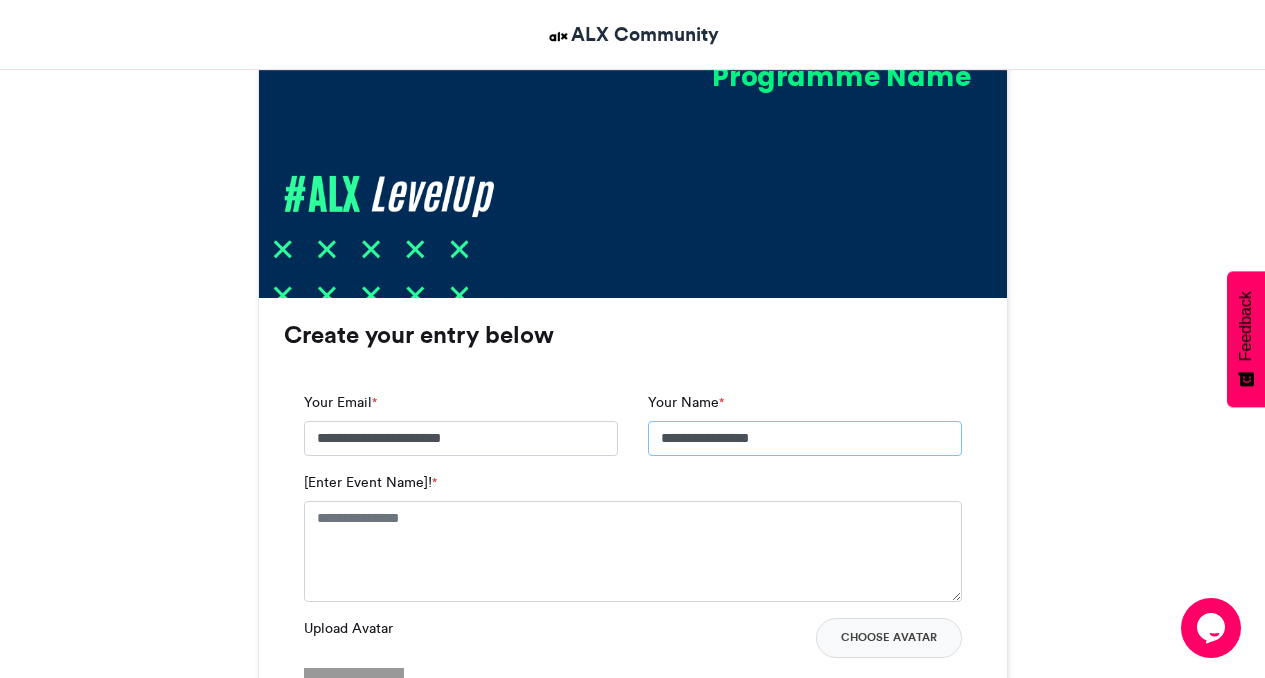click on "**********" at bounding box center [805, 439] 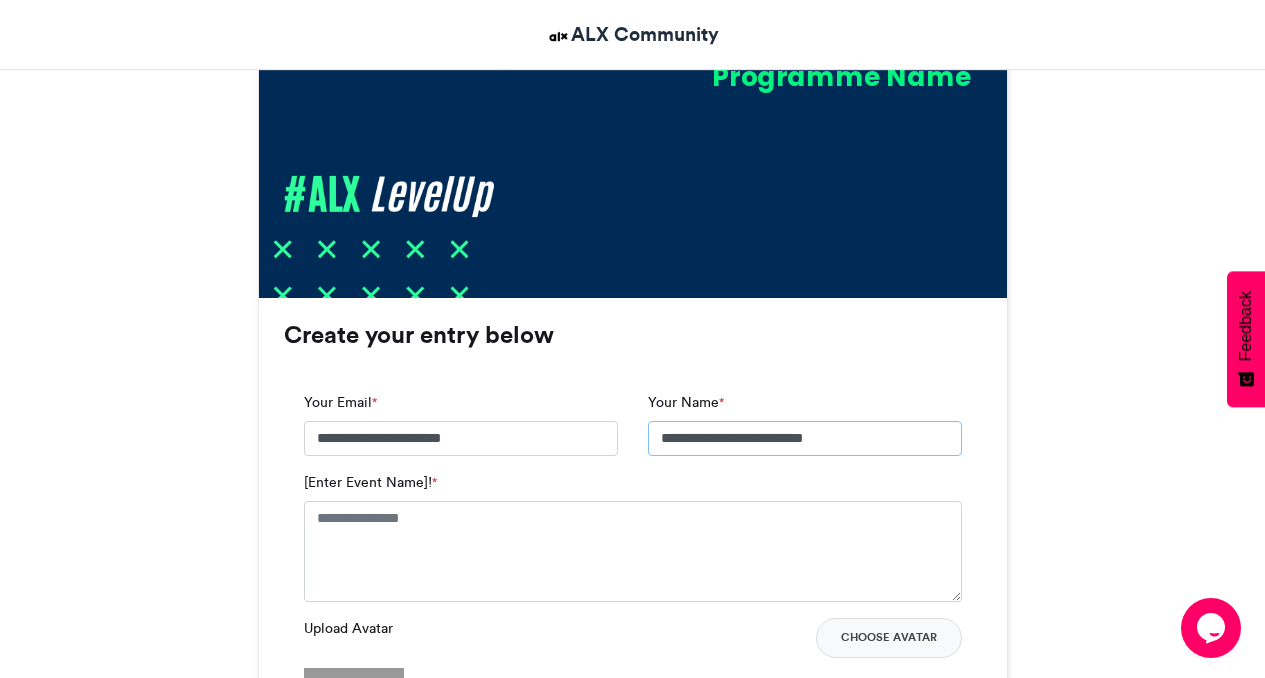 type on "**********" 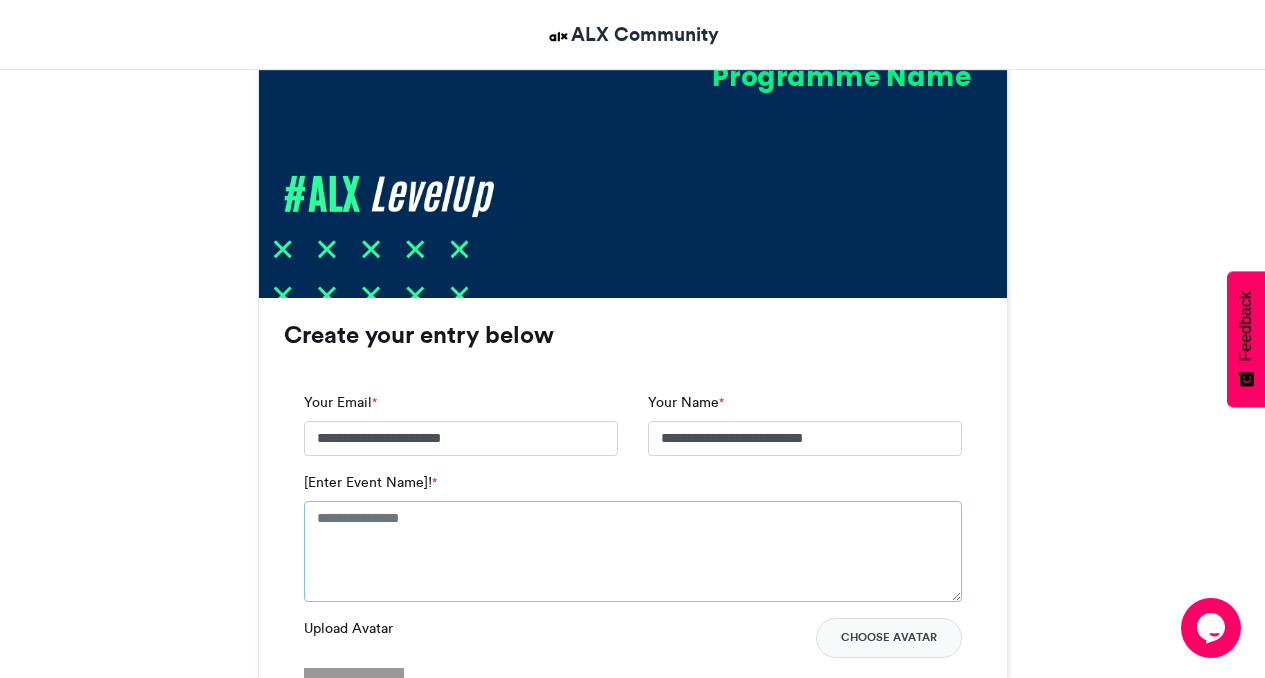 click on "[Enter Event Name]!  *" at bounding box center (633, 551) 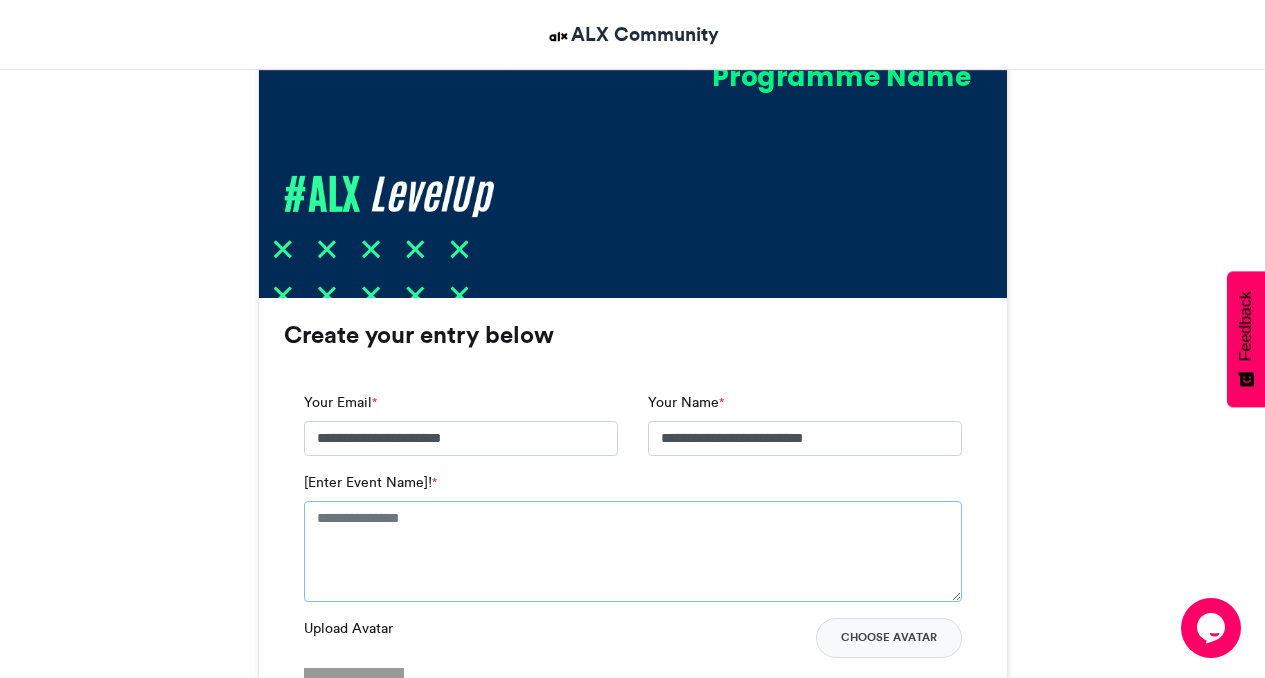paste on "**********" 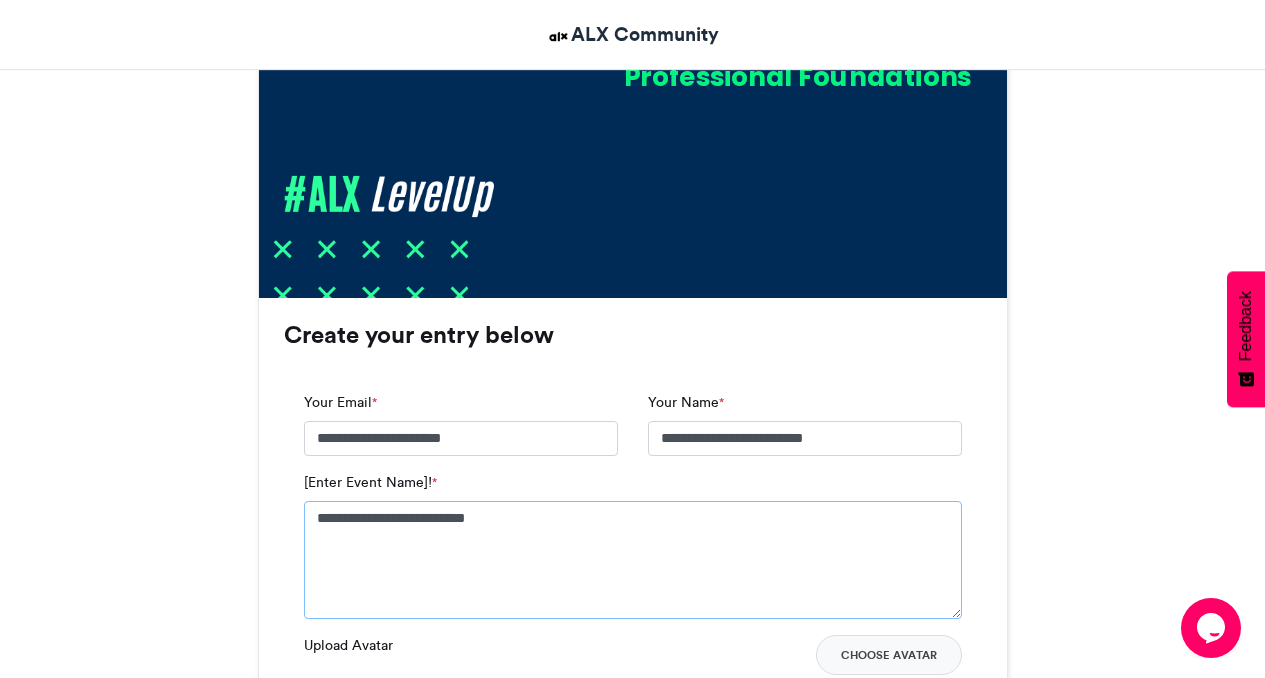 click on "**********" at bounding box center (633, 560) 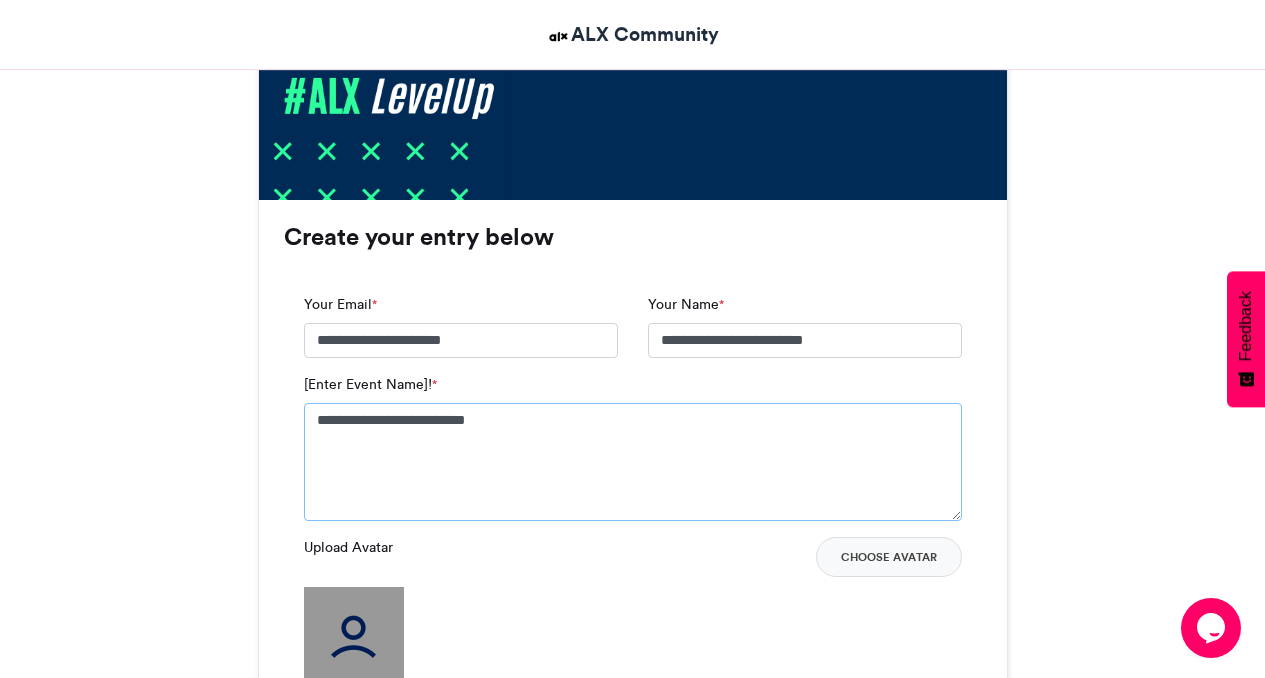 scroll, scrollTop: 1200, scrollLeft: 0, axis: vertical 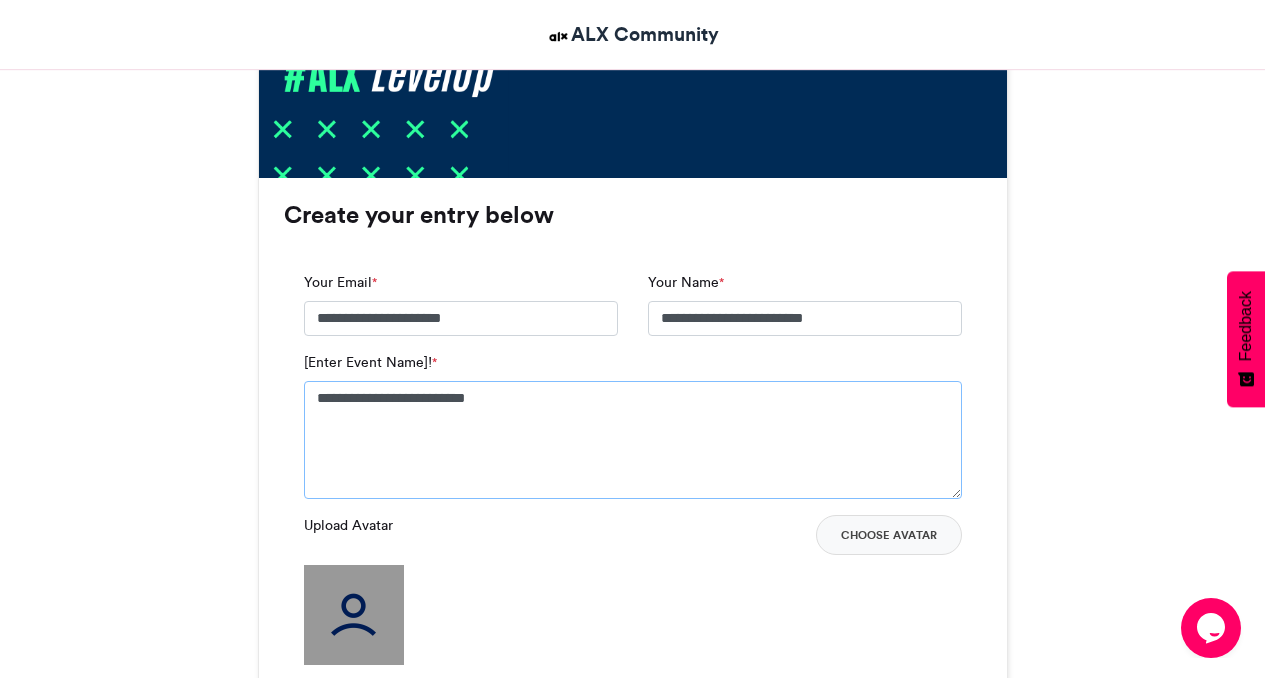 type on "**********" 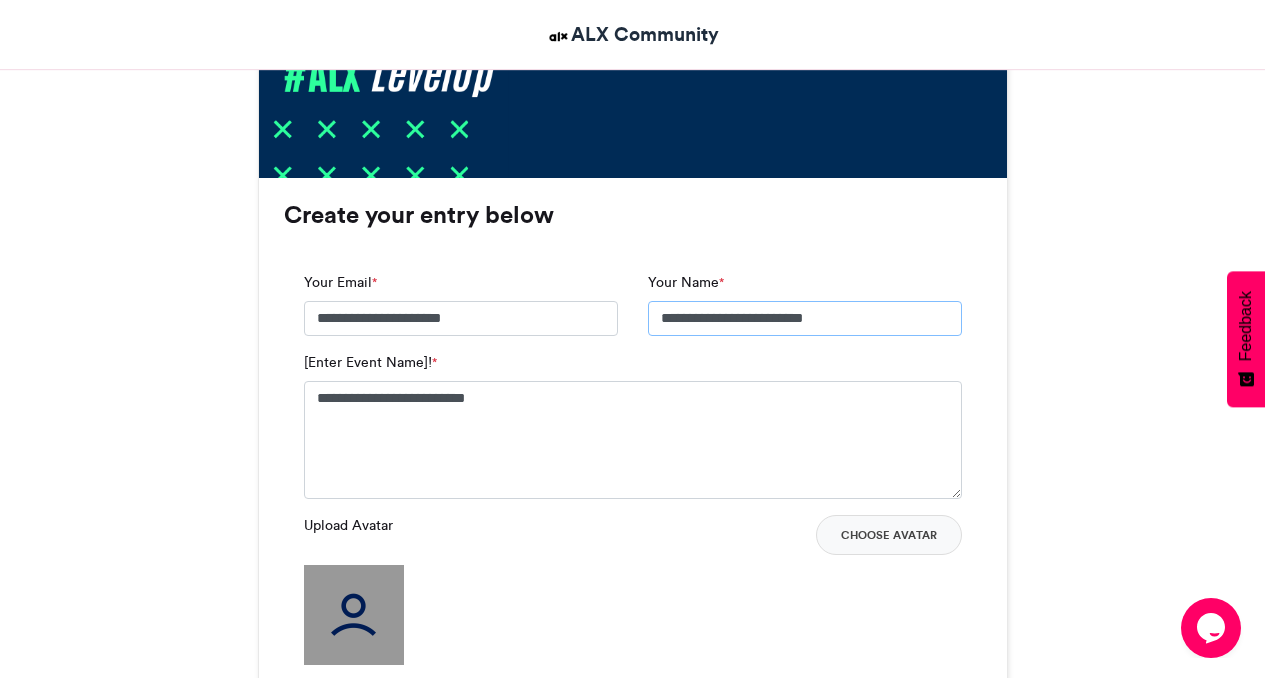 click on "**********" at bounding box center [805, 319] 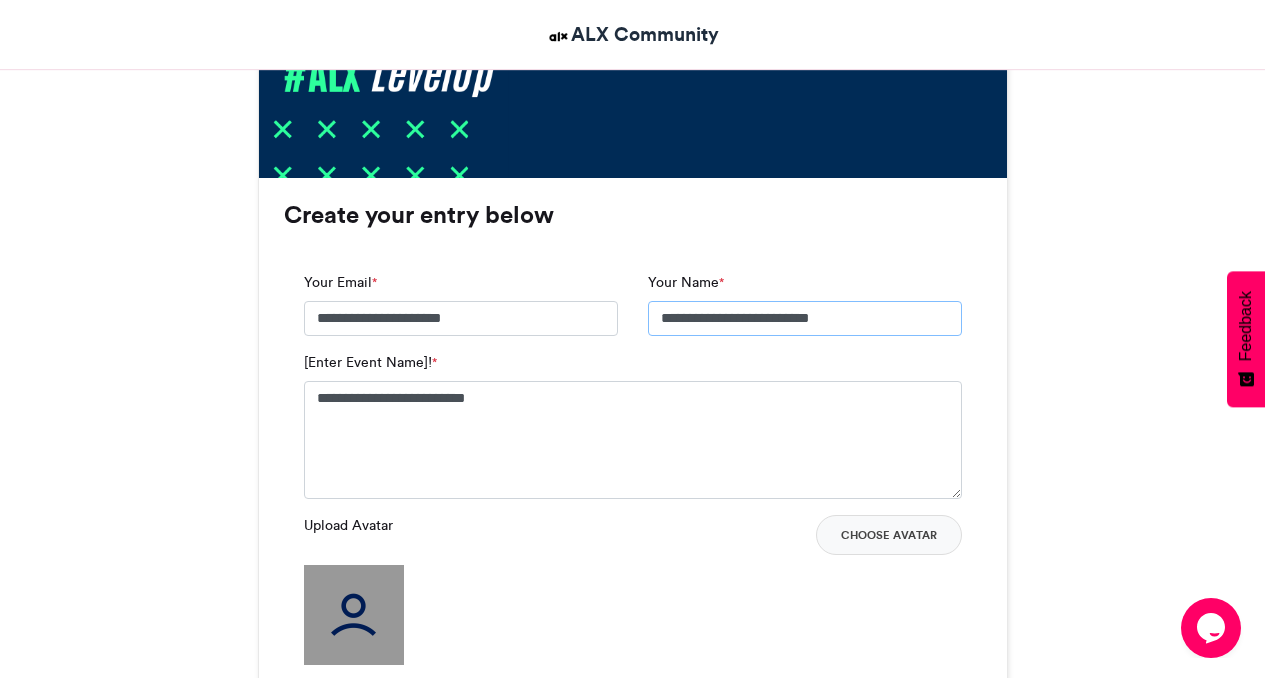 type on "**********" 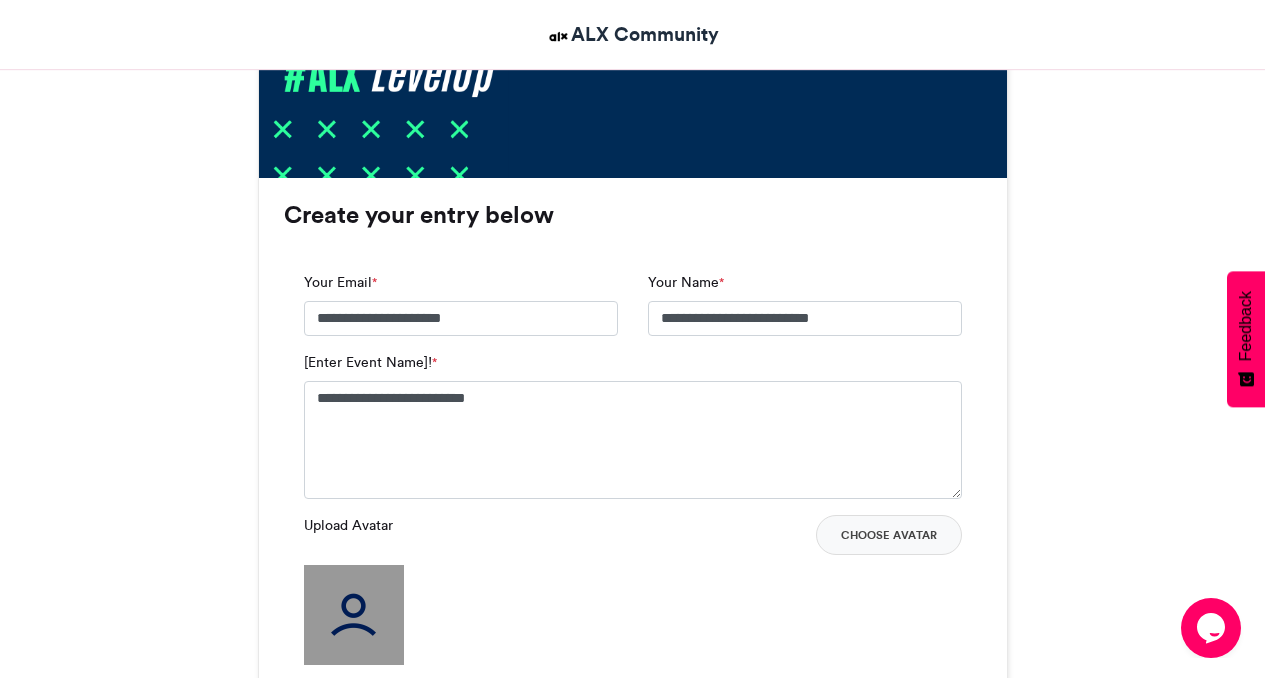 click on "Create your entry below" at bounding box center [633, 215] 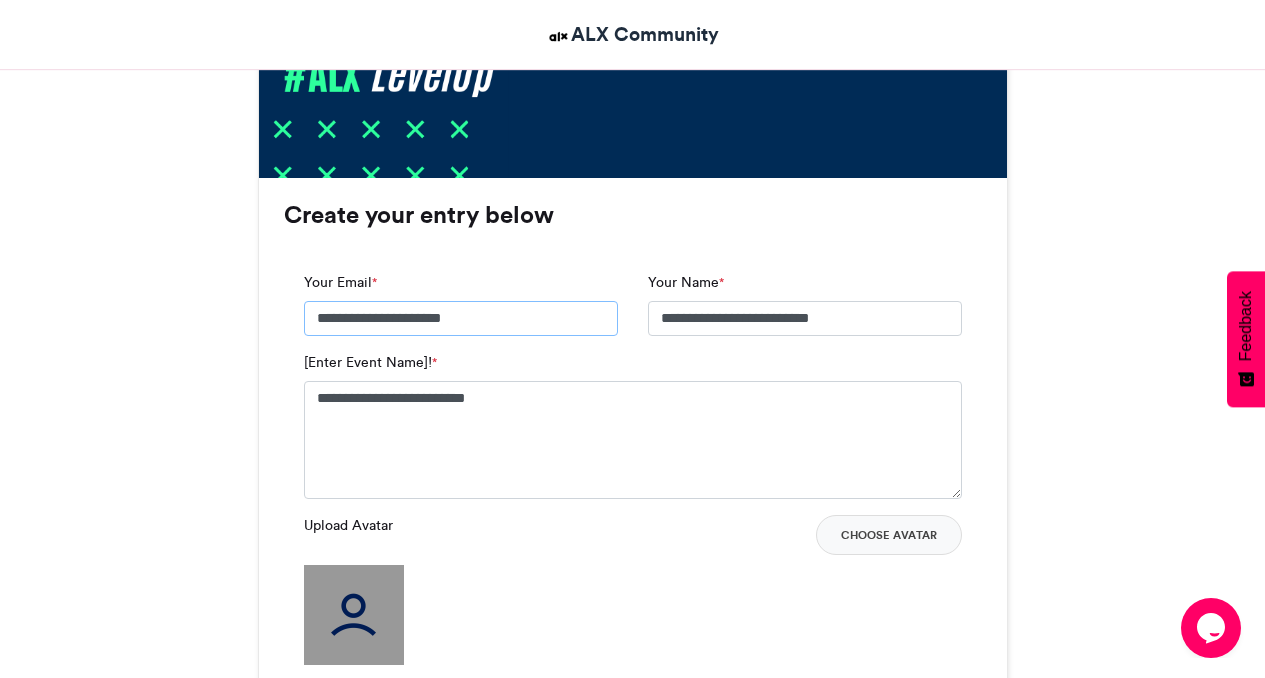 click on "**********" at bounding box center [461, 319] 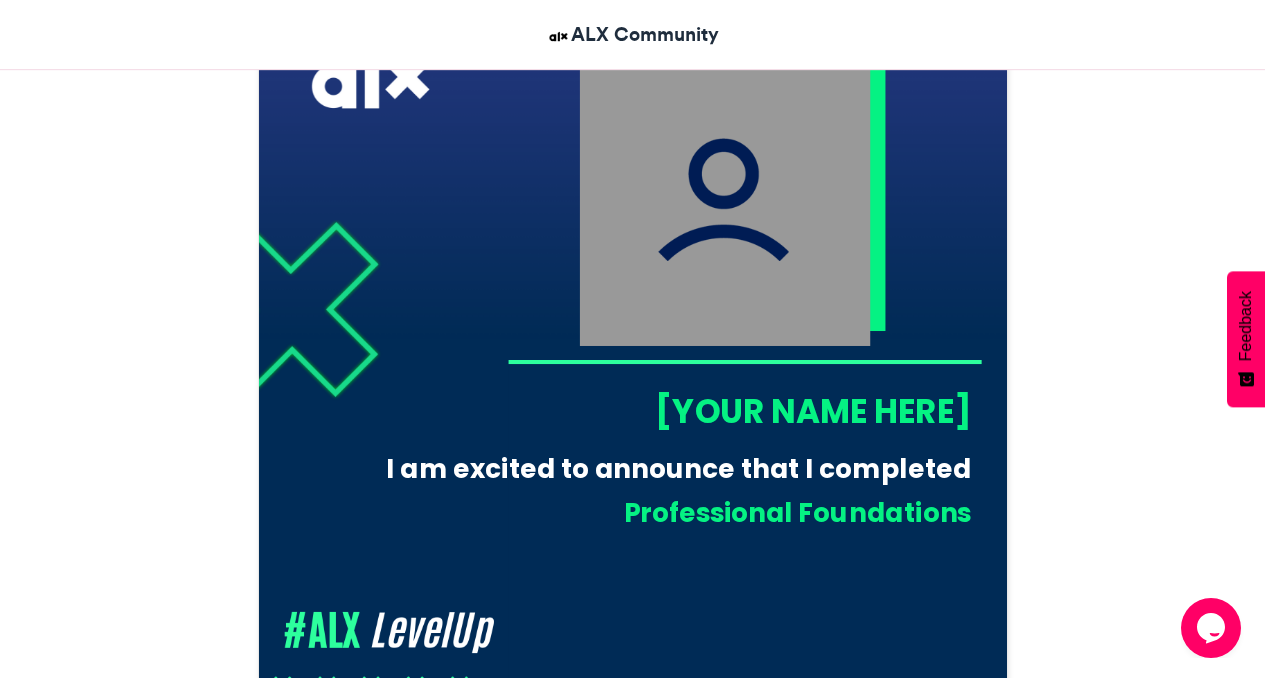 scroll, scrollTop: 720, scrollLeft: 0, axis: vertical 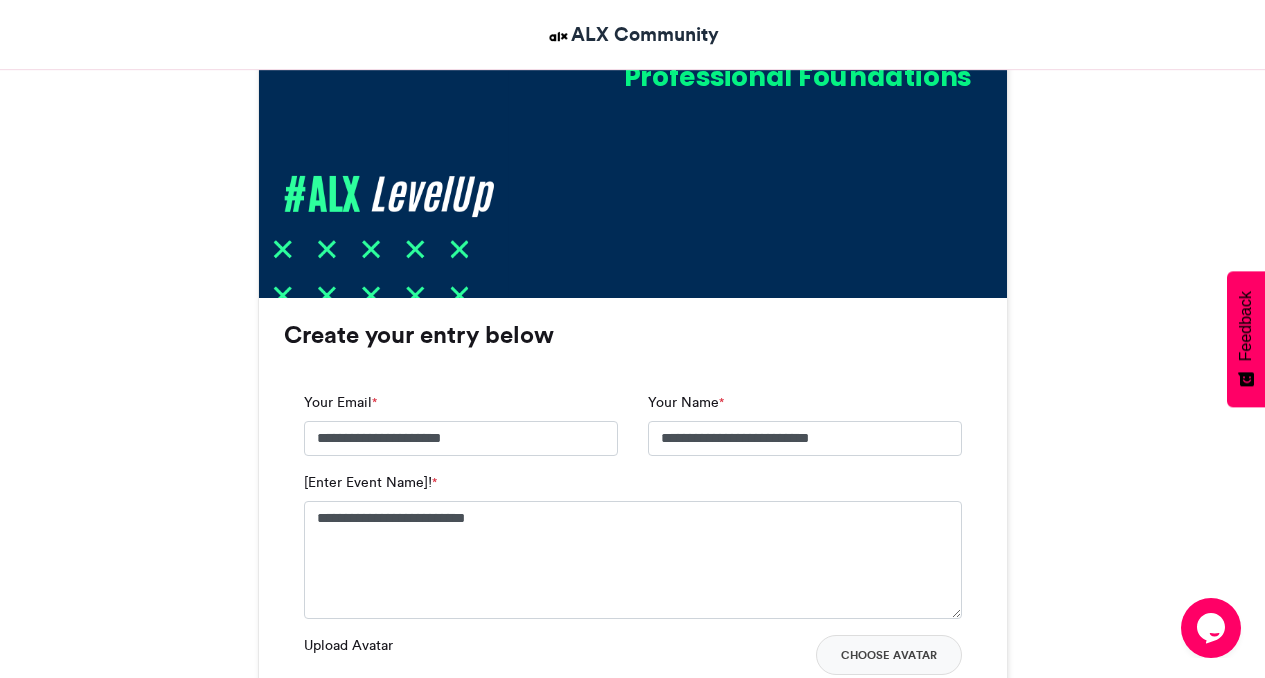click on "**********" at bounding box center (805, 432) 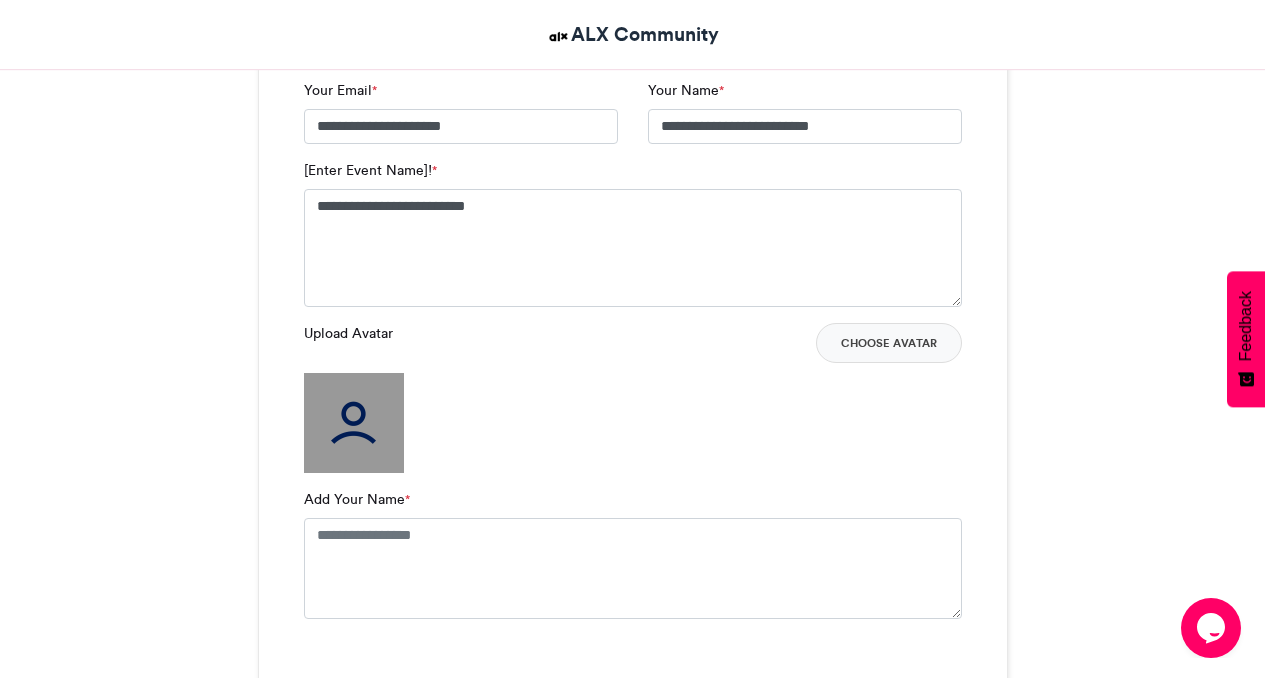 scroll, scrollTop: 1440, scrollLeft: 0, axis: vertical 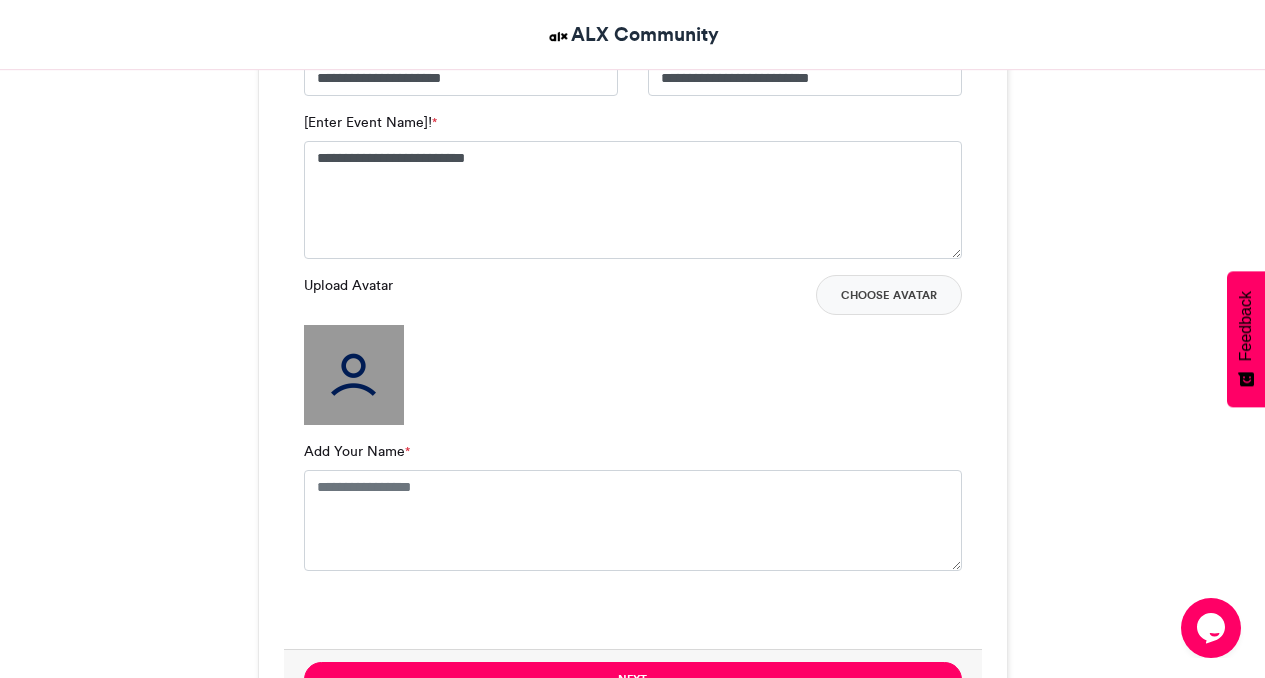 click at bounding box center (354, 375) 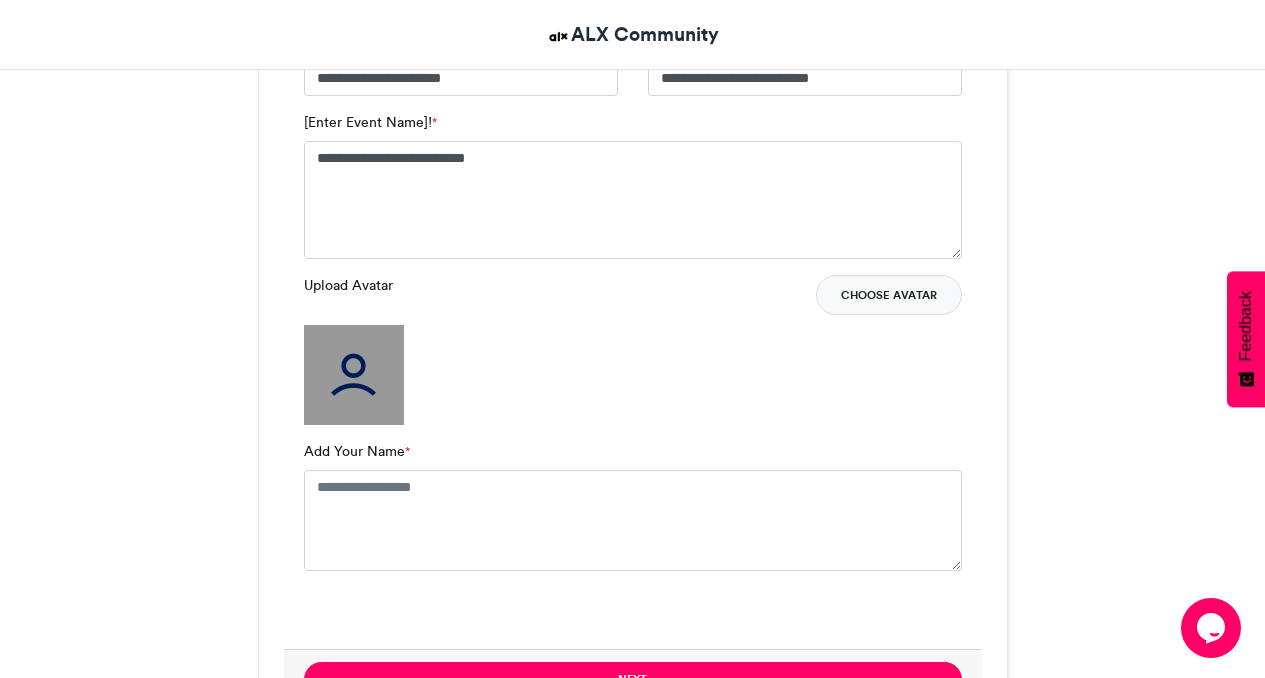 click on "Choose Avatar" at bounding box center [889, 295] 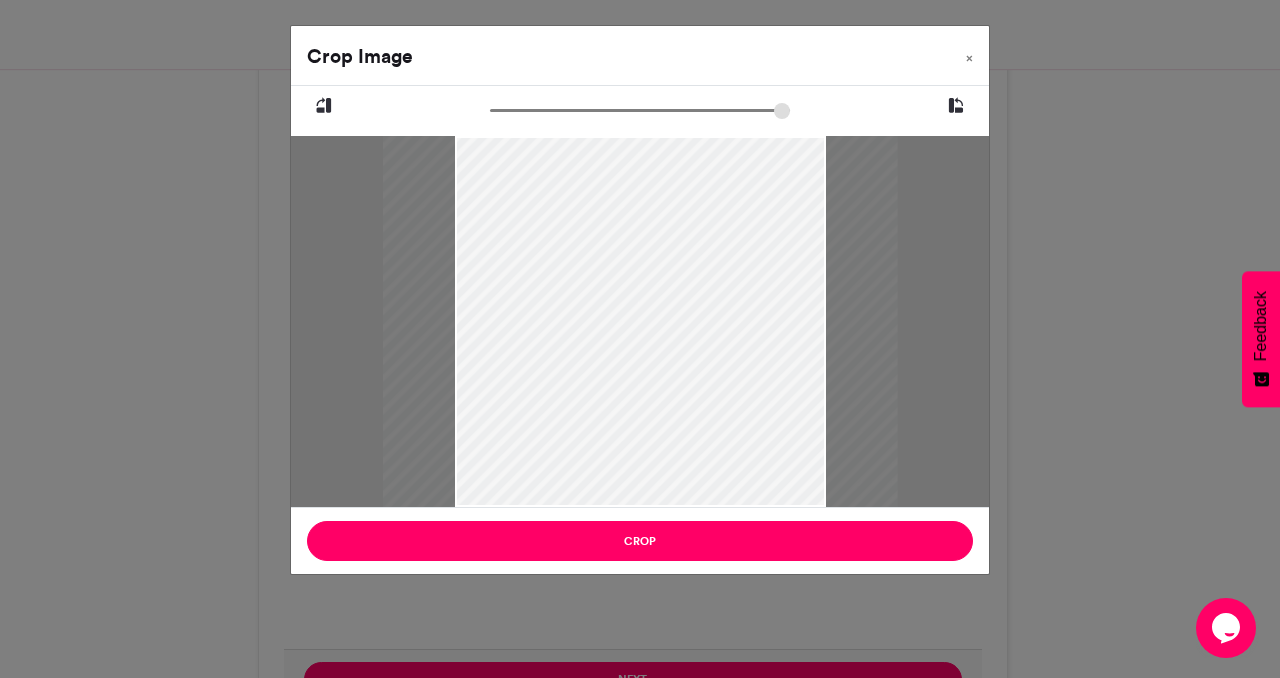 drag, startPoint x: 496, startPoint y: 106, endPoint x: 528, endPoint y: 117, distance: 33.83785 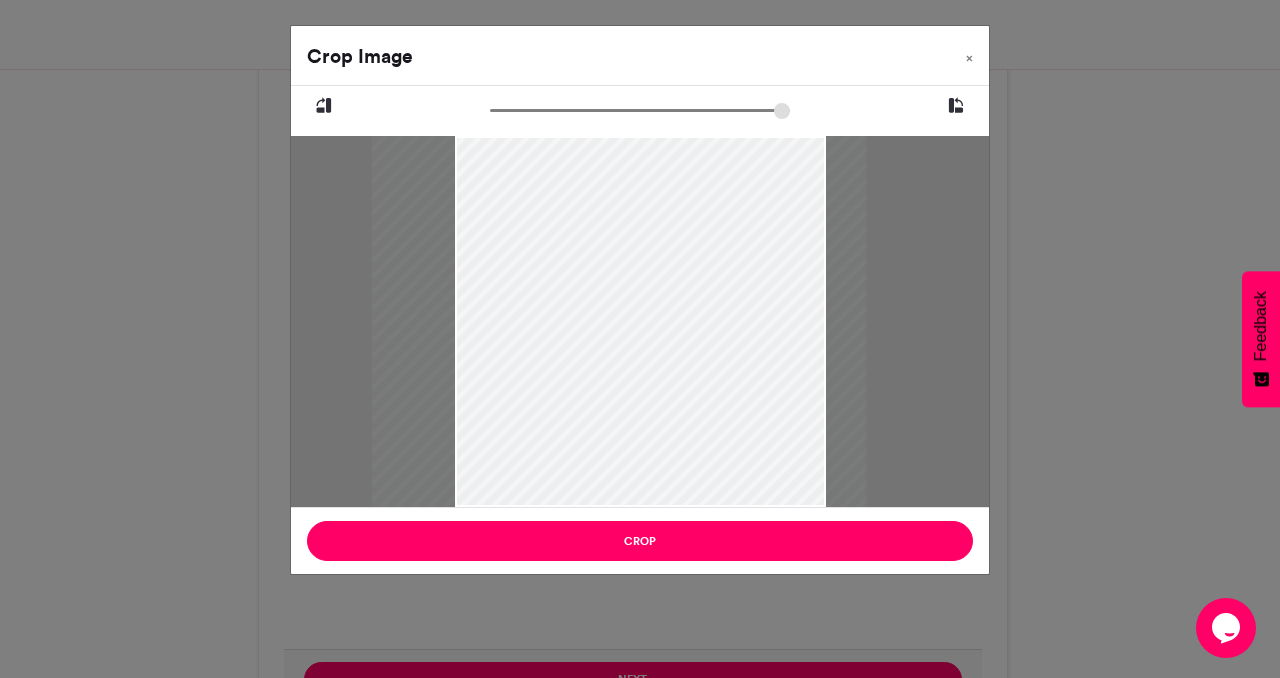 drag, startPoint x: 628, startPoint y: 254, endPoint x: 604, endPoint y: 294, distance: 46.647614 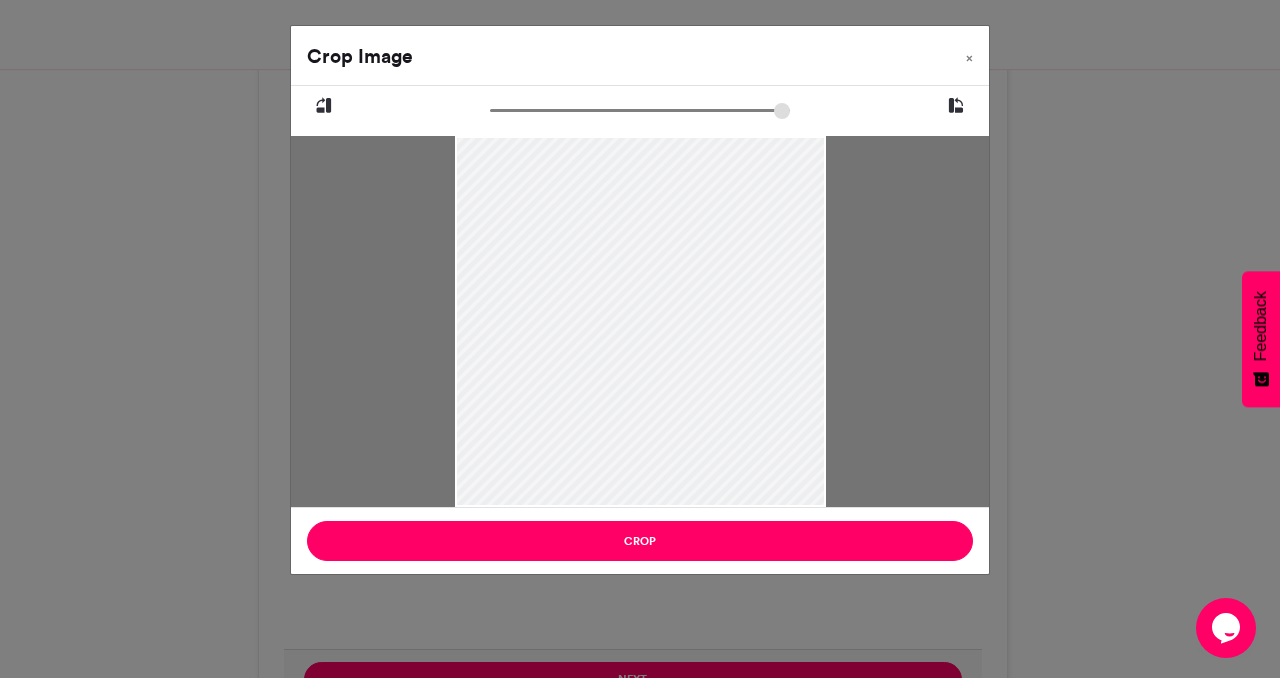 drag, startPoint x: 527, startPoint y: 107, endPoint x: 483, endPoint y: 135, distance: 52.153618 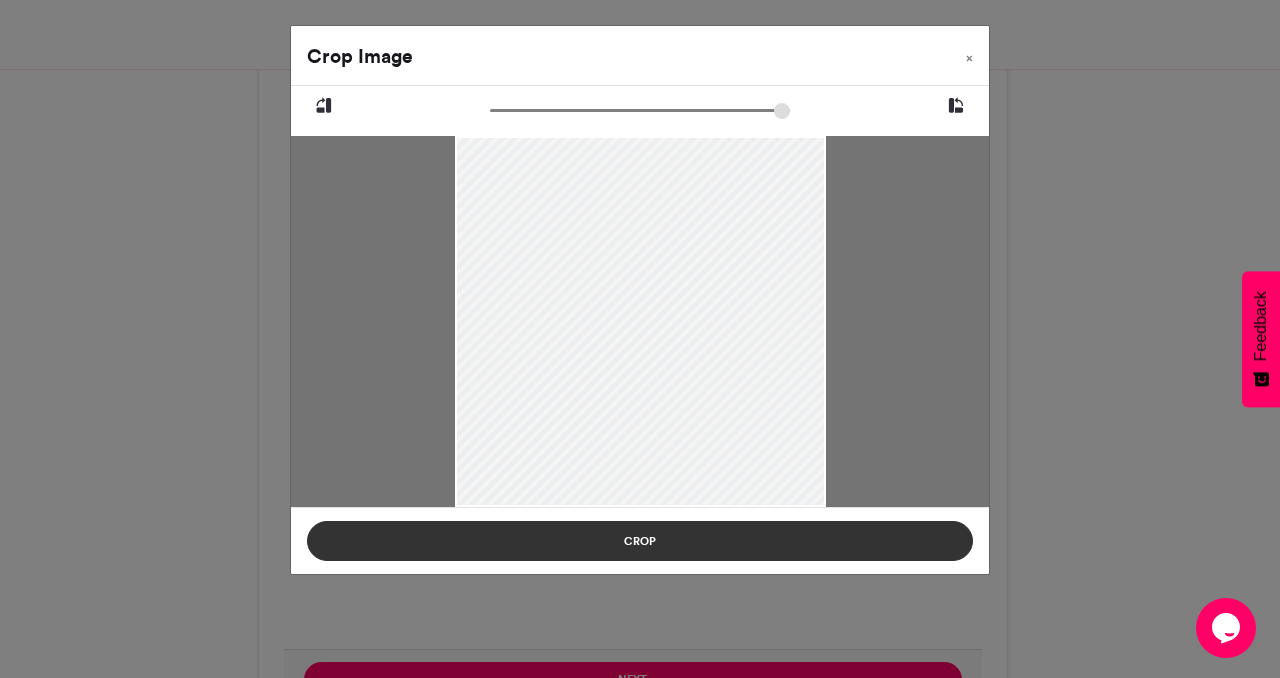 click on "Crop" at bounding box center [640, 541] 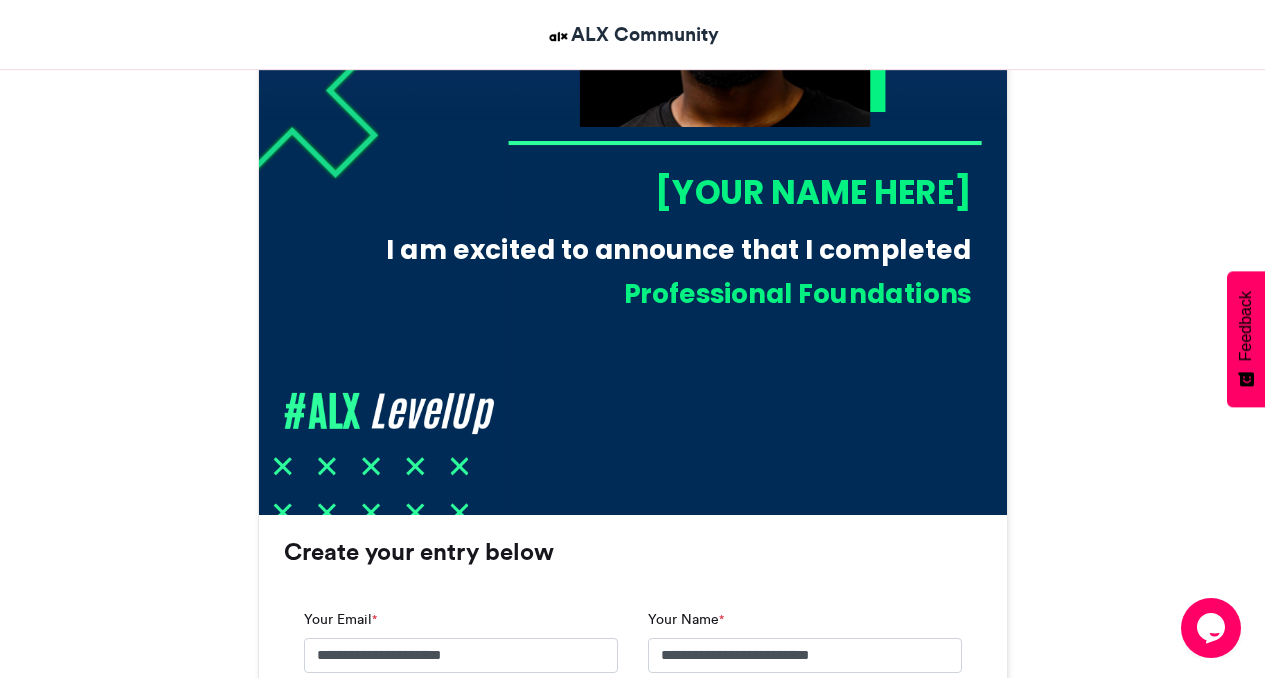 scroll, scrollTop: 1320, scrollLeft: 0, axis: vertical 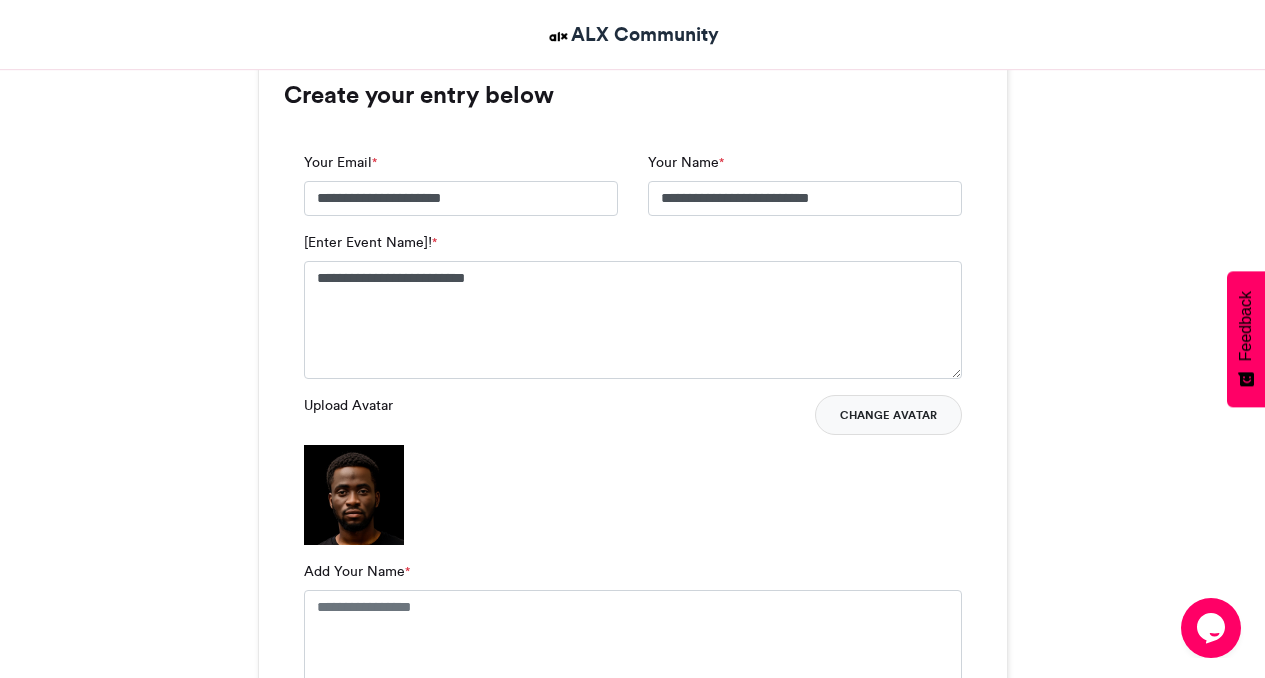 click on "Change Avatar" at bounding box center (888, 415) 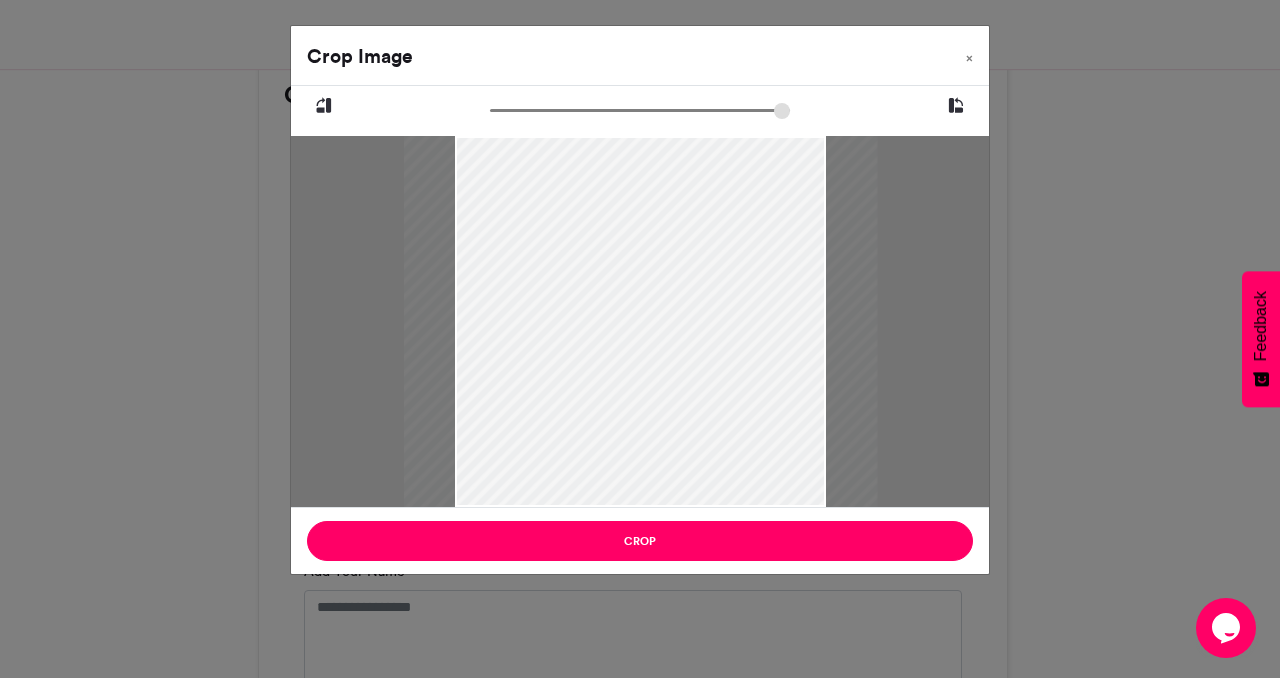drag, startPoint x: 493, startPoint y: 103, endPoint x: 523, endPoint y: 100, distance: 30.149628 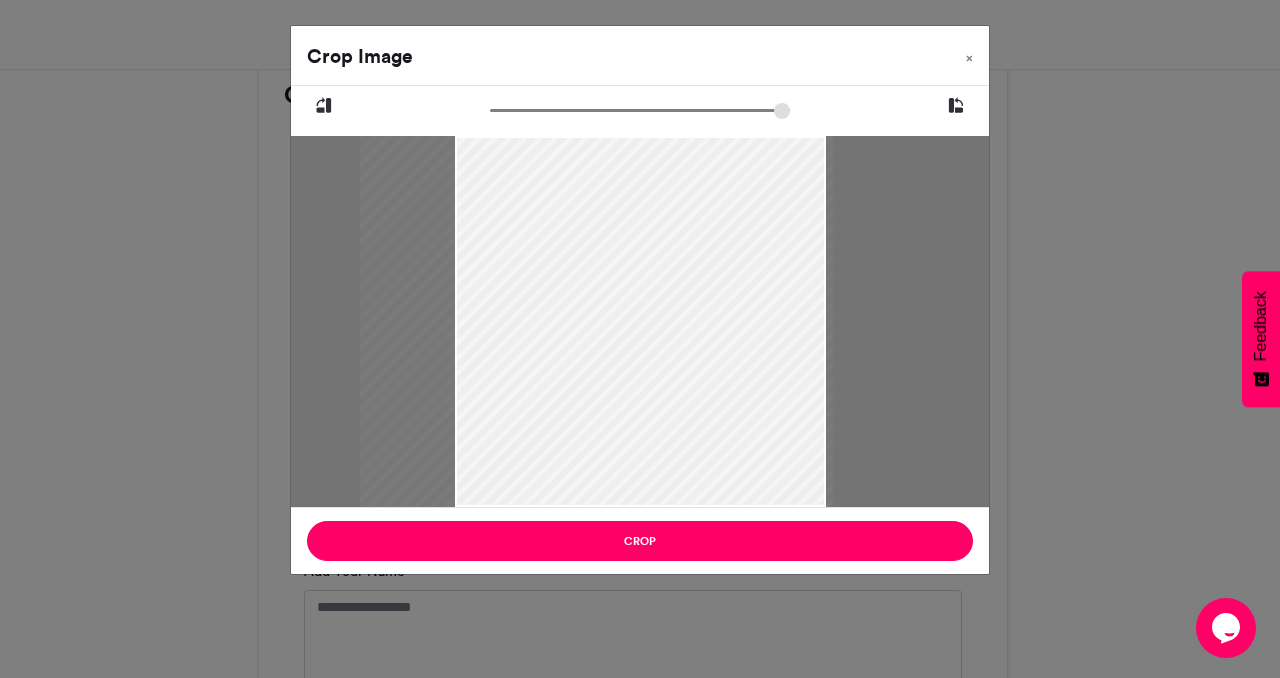 drag, startPoint x: 628, startPoint y: 252, endPoint x: 584, endPoint y: 319, distance: 80.1561 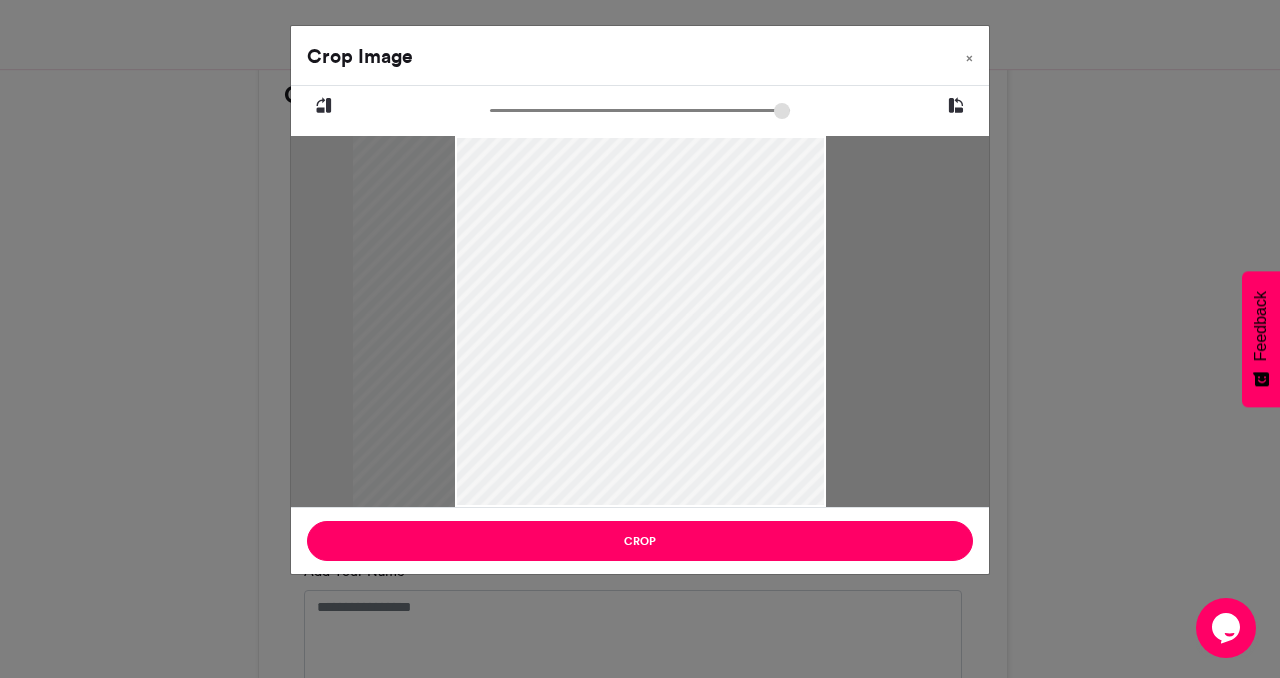 click at bounding box center [588, 385] 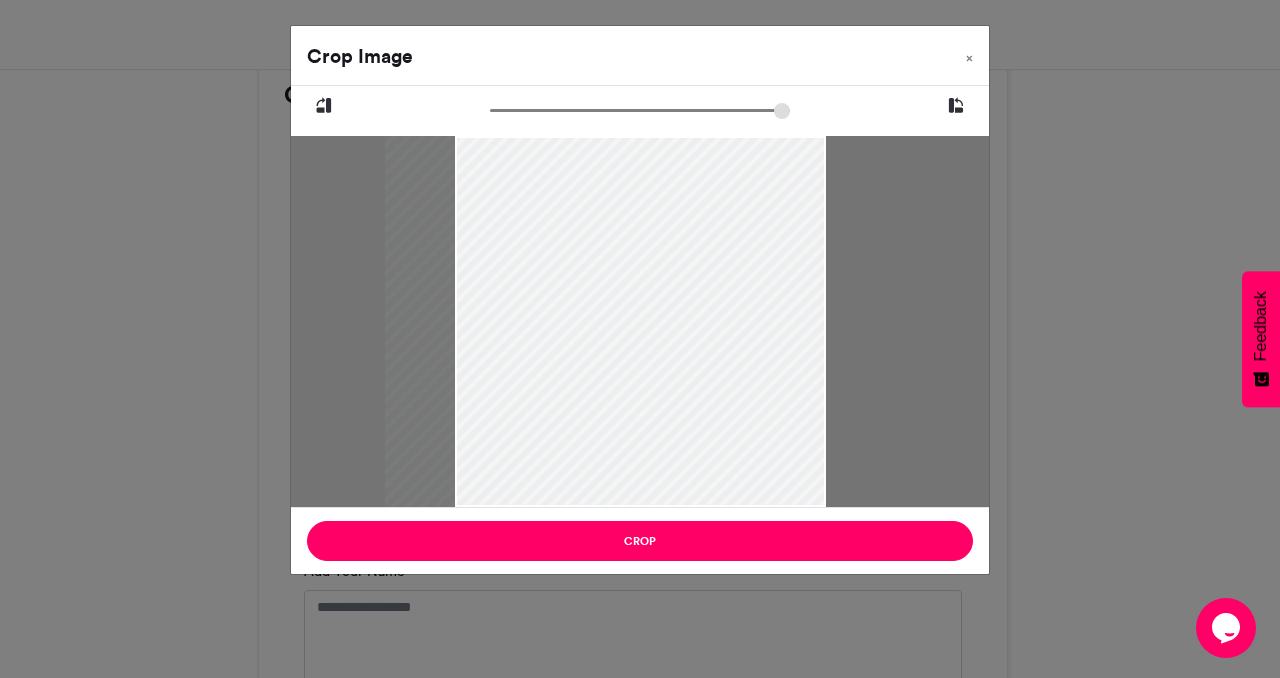 drag, startPoint x: 525, startPoint y: 113, endPoint x: 515, endPoint y: 119, distance: 11.661903 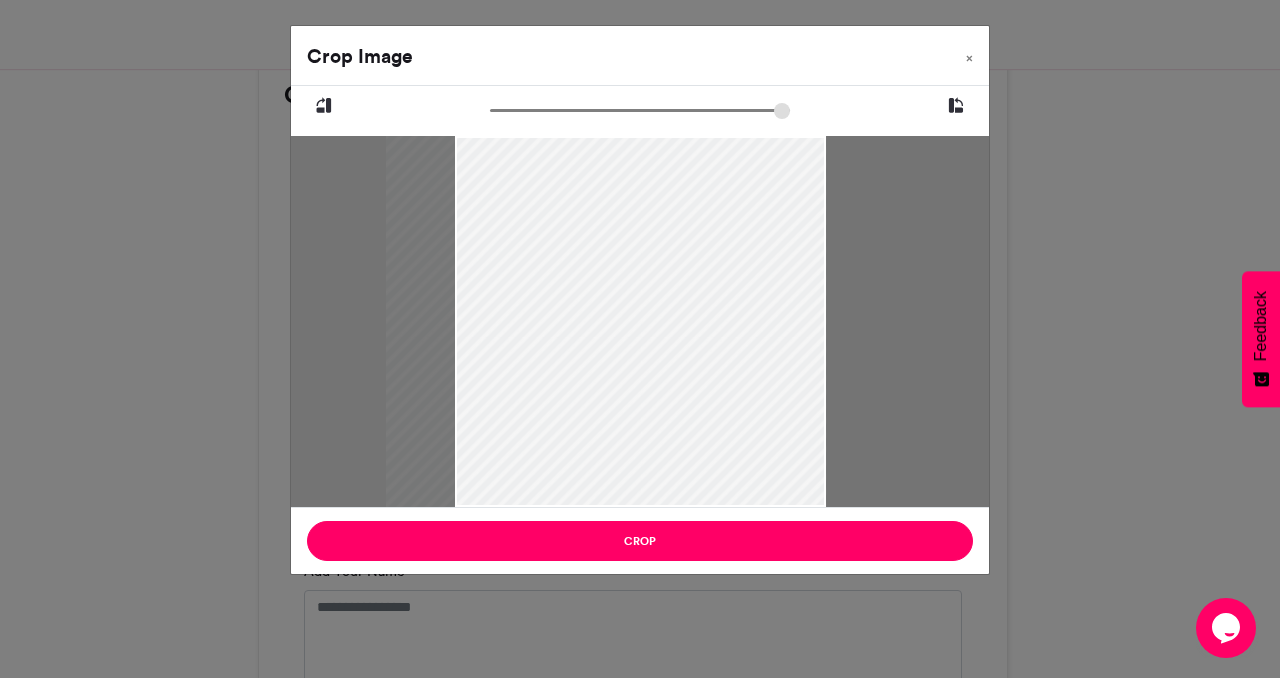 drag, startPoint x: 590, startPoint y: 254, endPoint x: 556, endPoint y: 259, distance: 34.36568 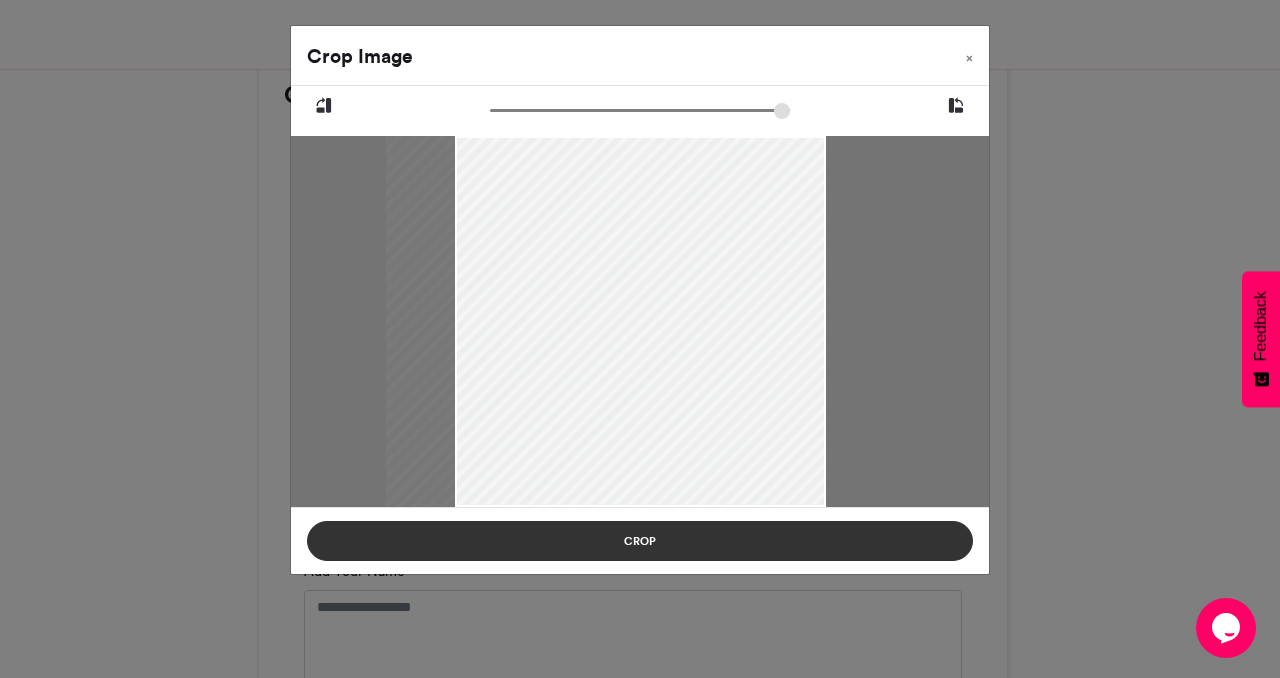 click on "Crop" at bounding box center [640, 541] 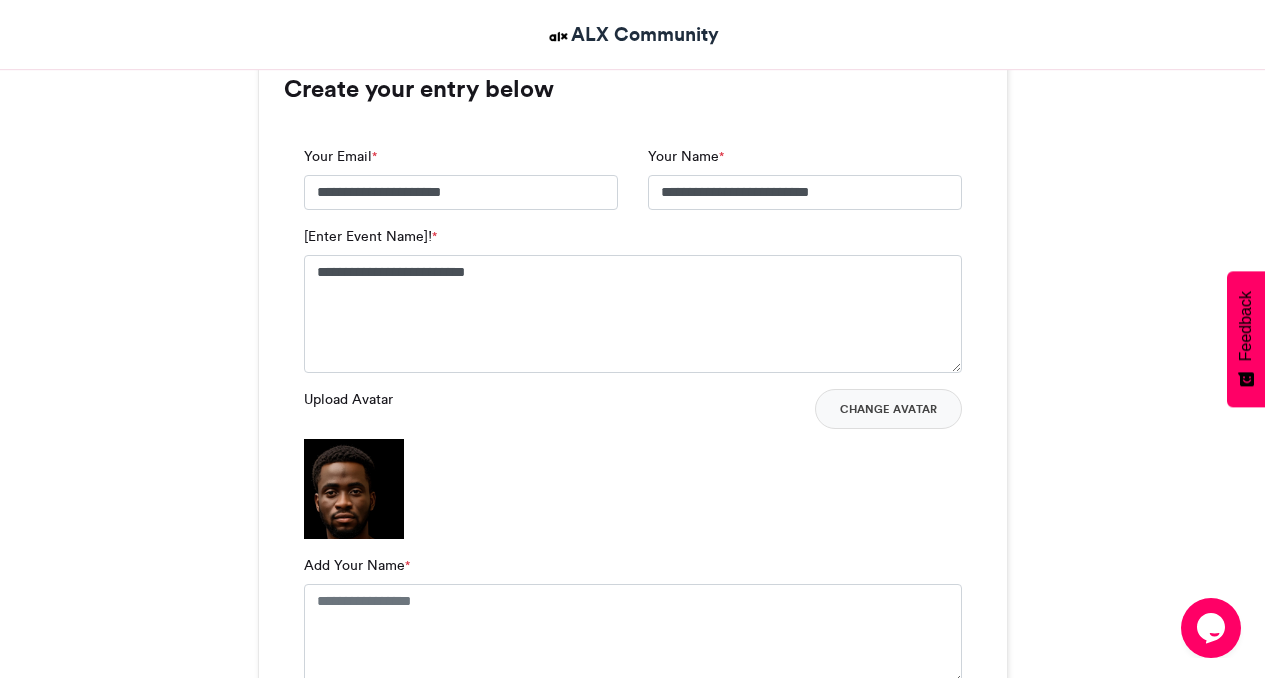 scroll, scrollTop: 1440, scrollLeft: 0, axis: vertical 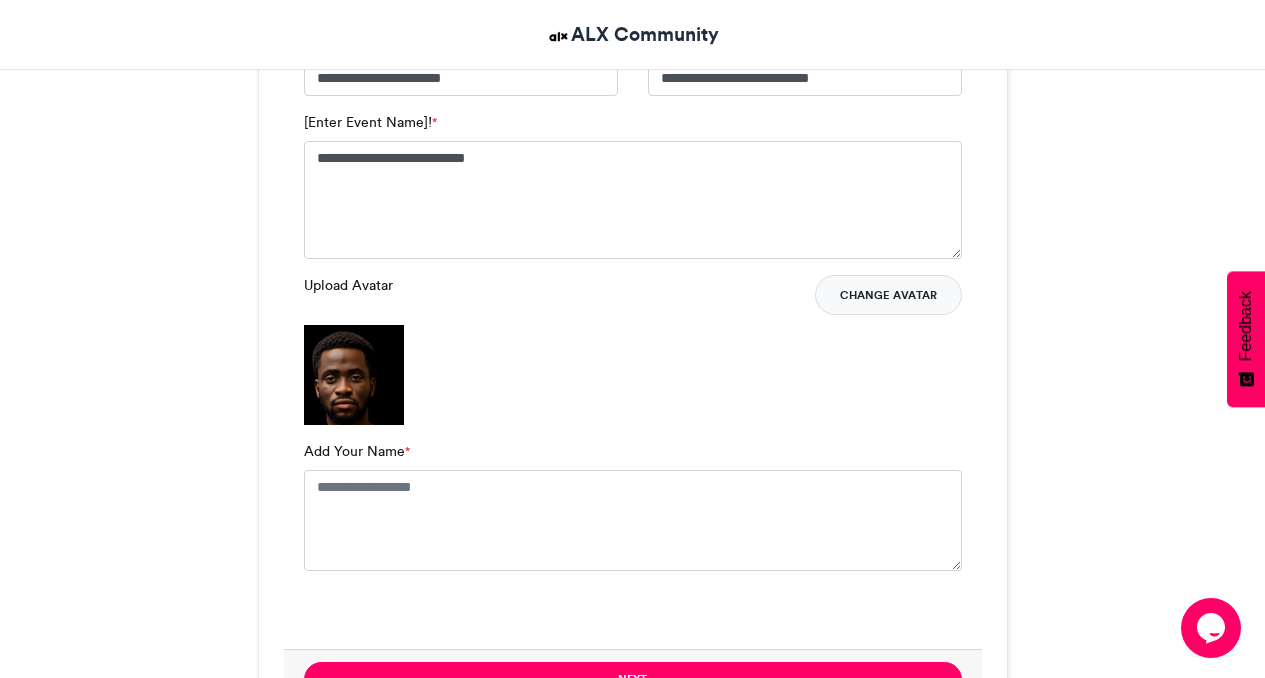 click on "Change Avatar" at bounding box center [888, 295] 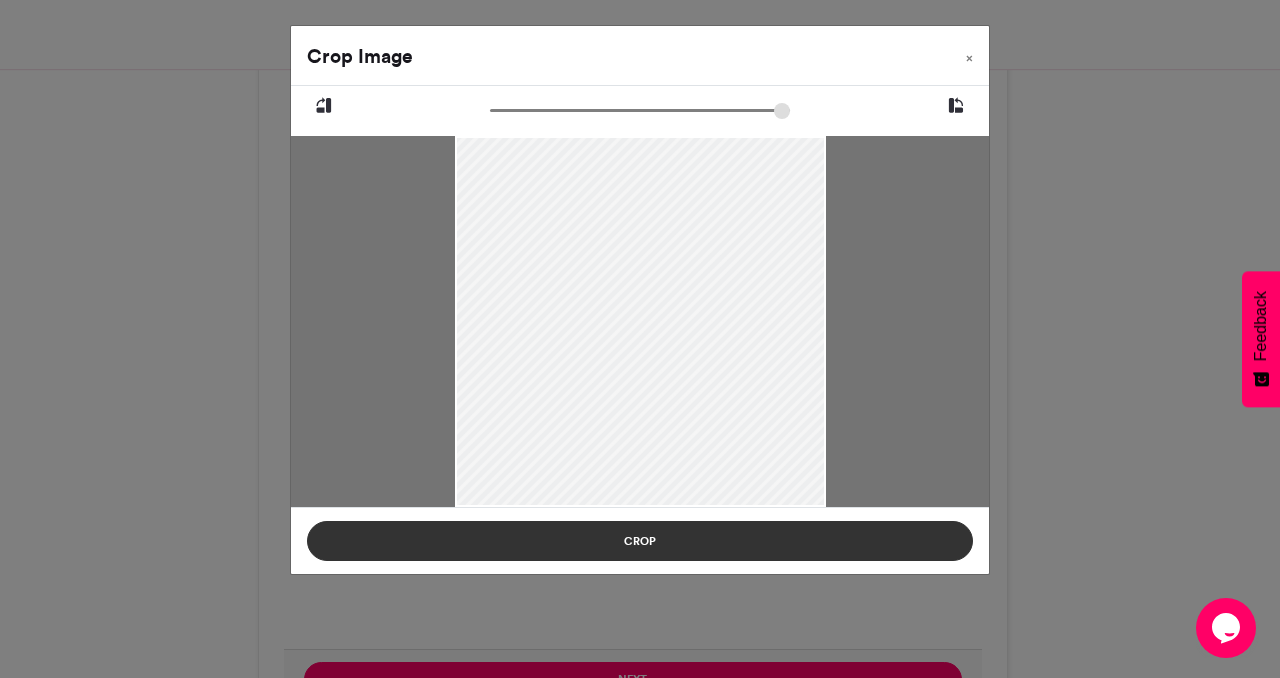 click on "Crop" at bounding box center (640, 541) 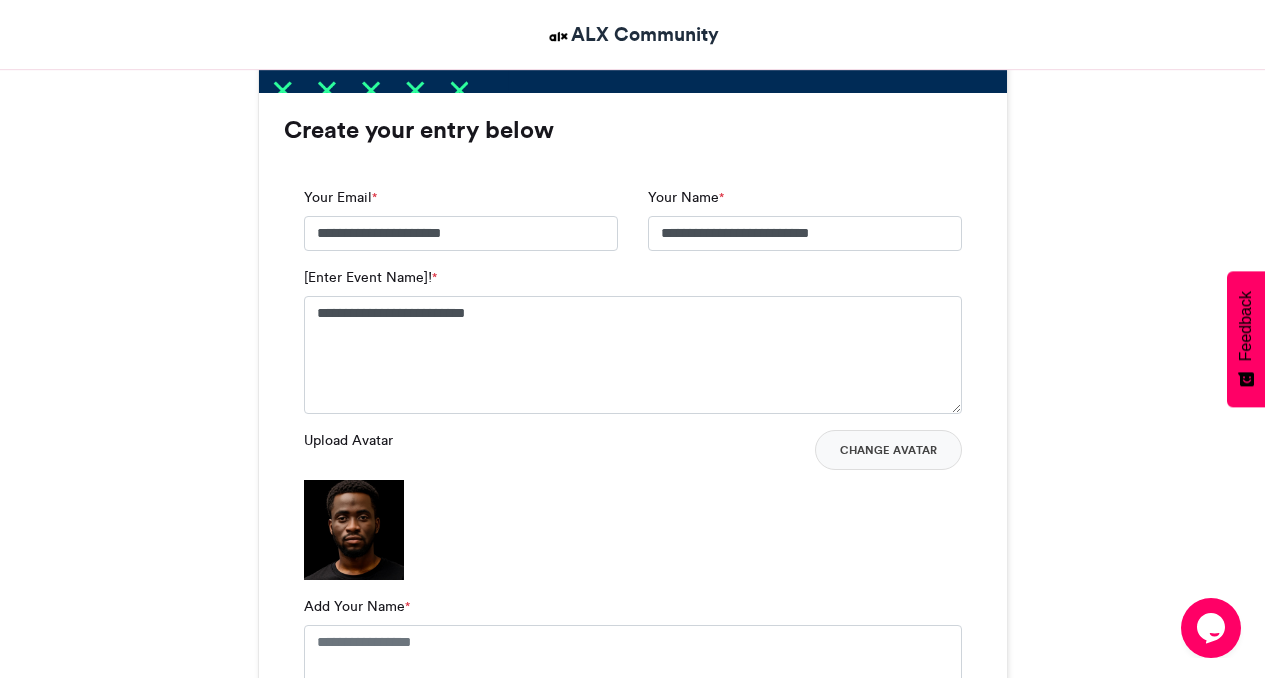 scroll, scrollTop: 1320, scrollLeft: 0, axis: vertical 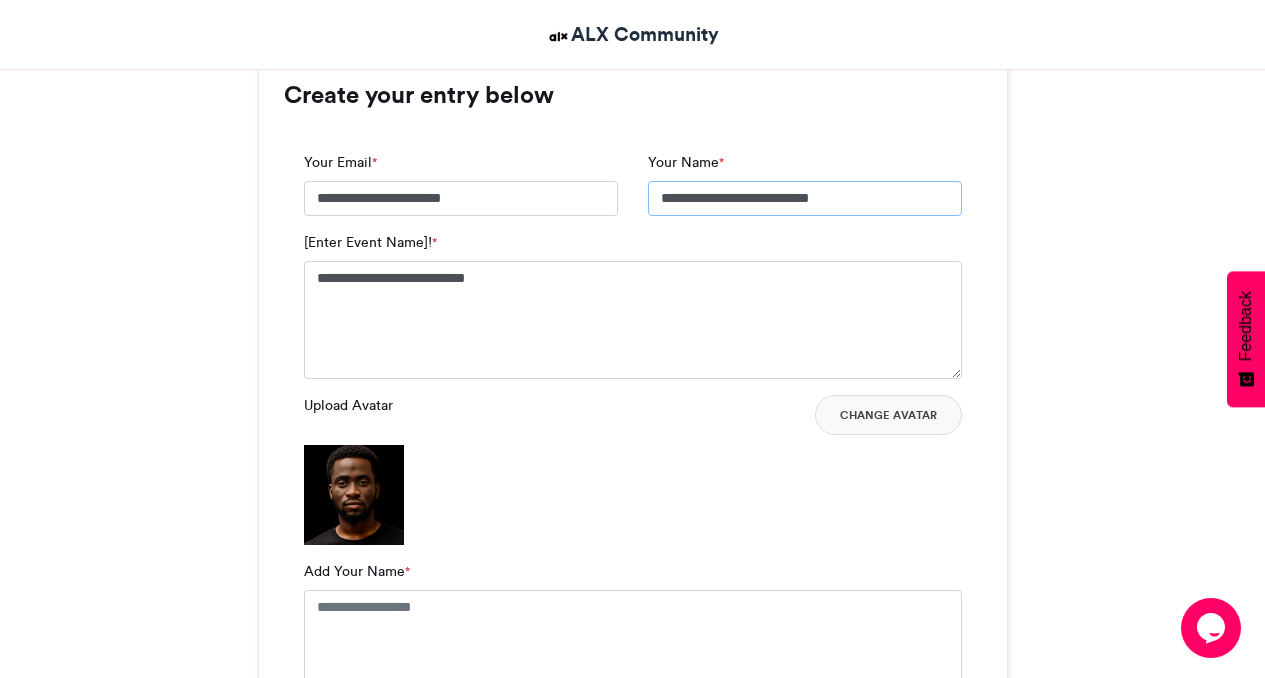 drag, startPoint x: 791, startPoint y: 212, endPoint x: 699, endPoint y: 201, distance: 92.65527 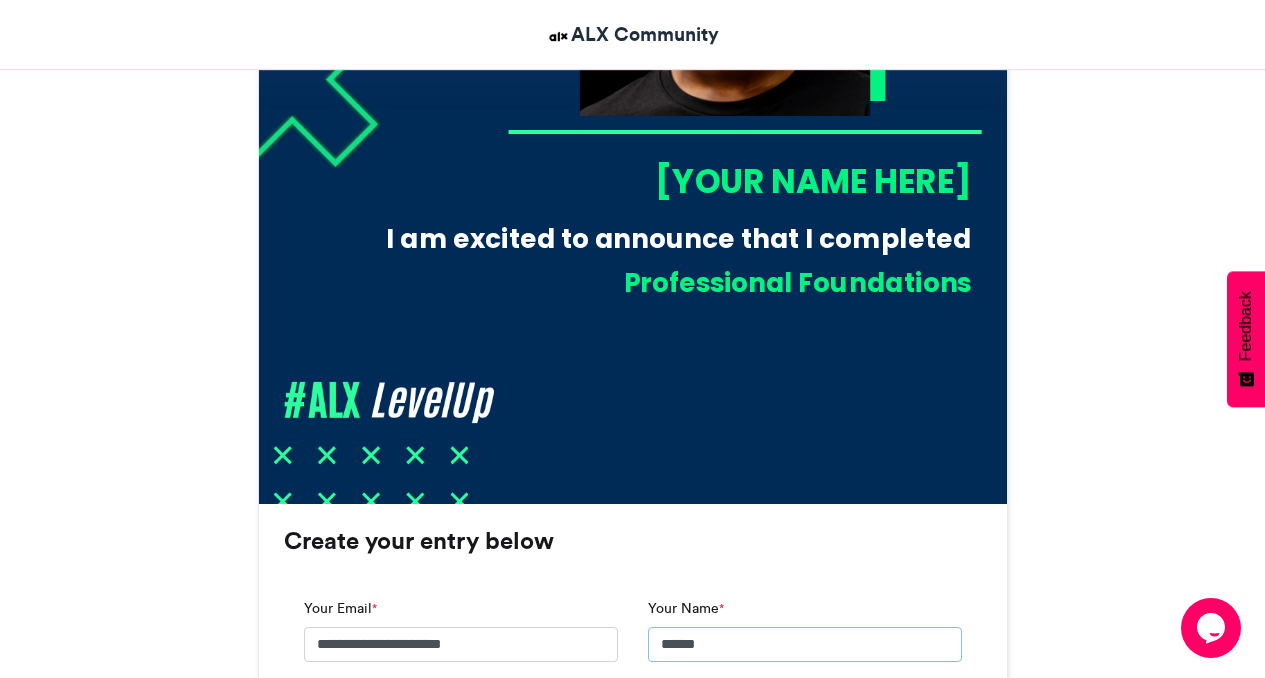 scroll, scrollTop: 720, scrollLeft: 0, axis: vertical 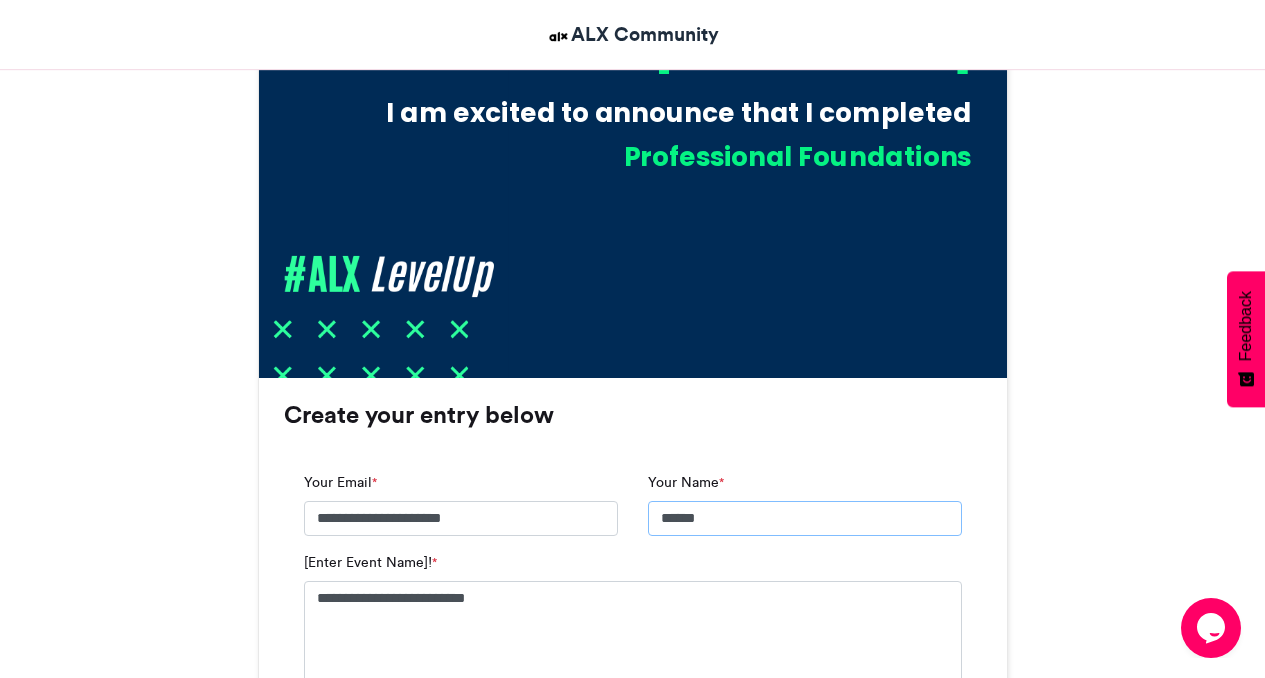drag, startPoint x: 732, startPoint y: 516, endPoint x: 729, endPoint y: 499, distance: 17.262676 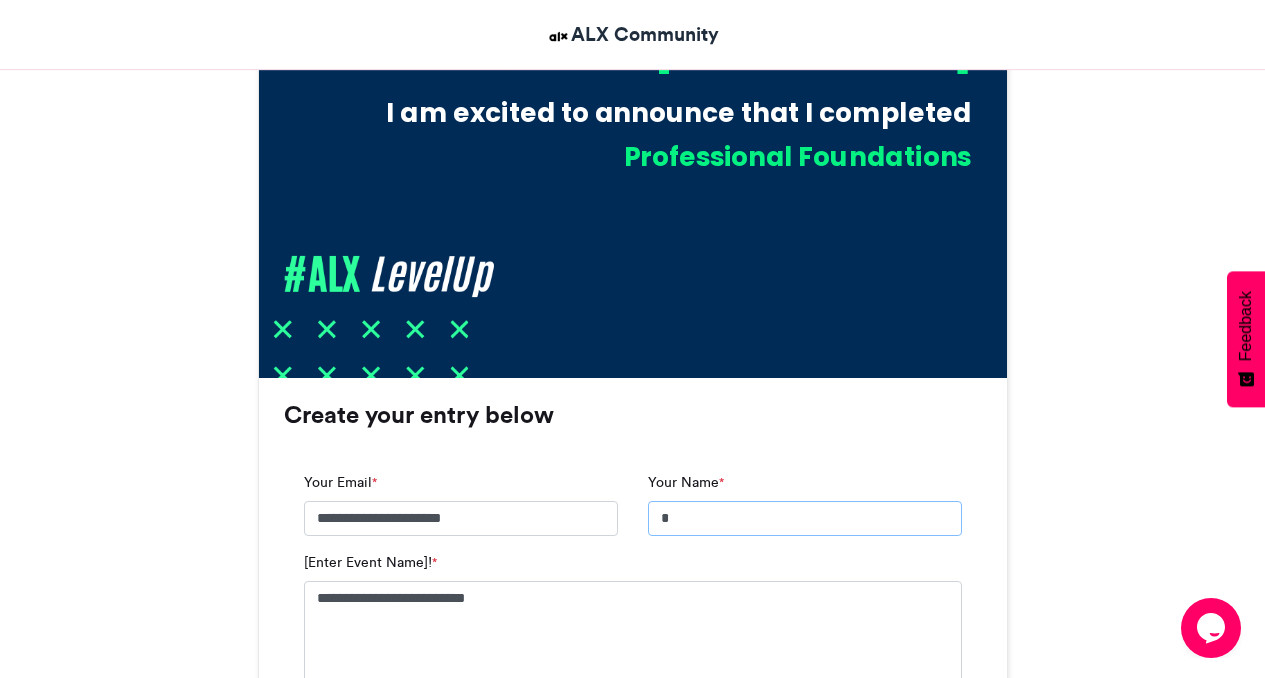 type on "*" 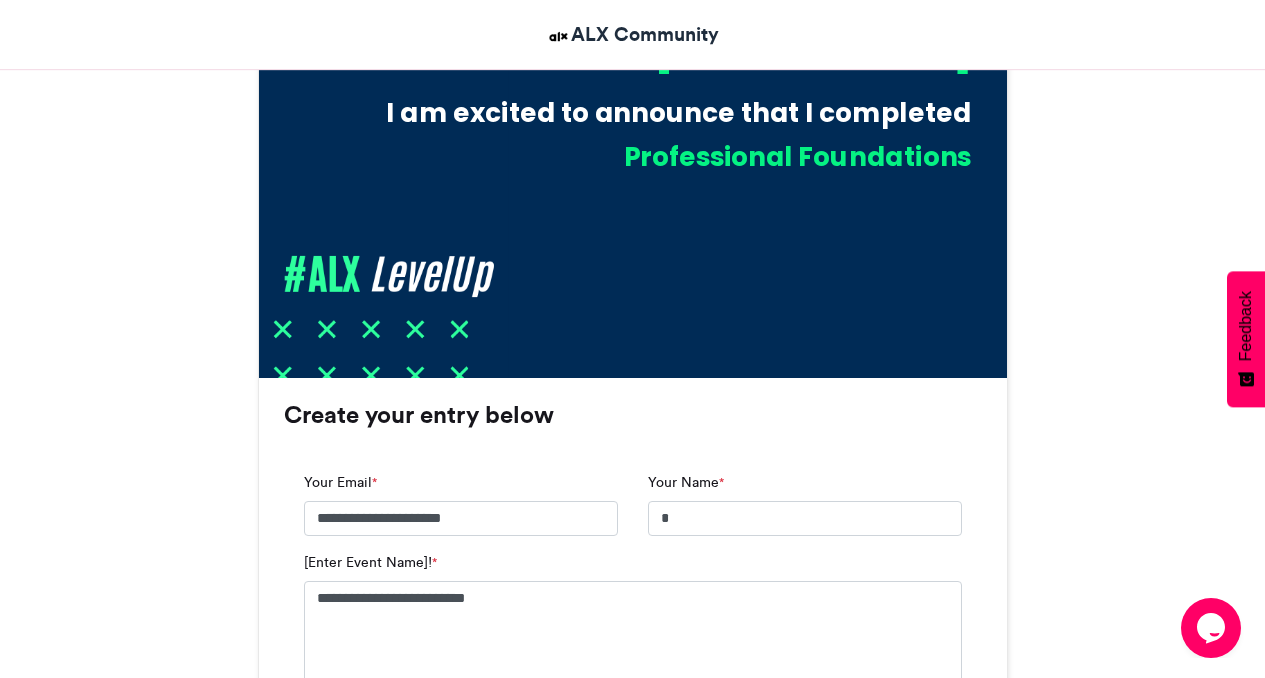 click on "**********" at bounding box center (633, 776) 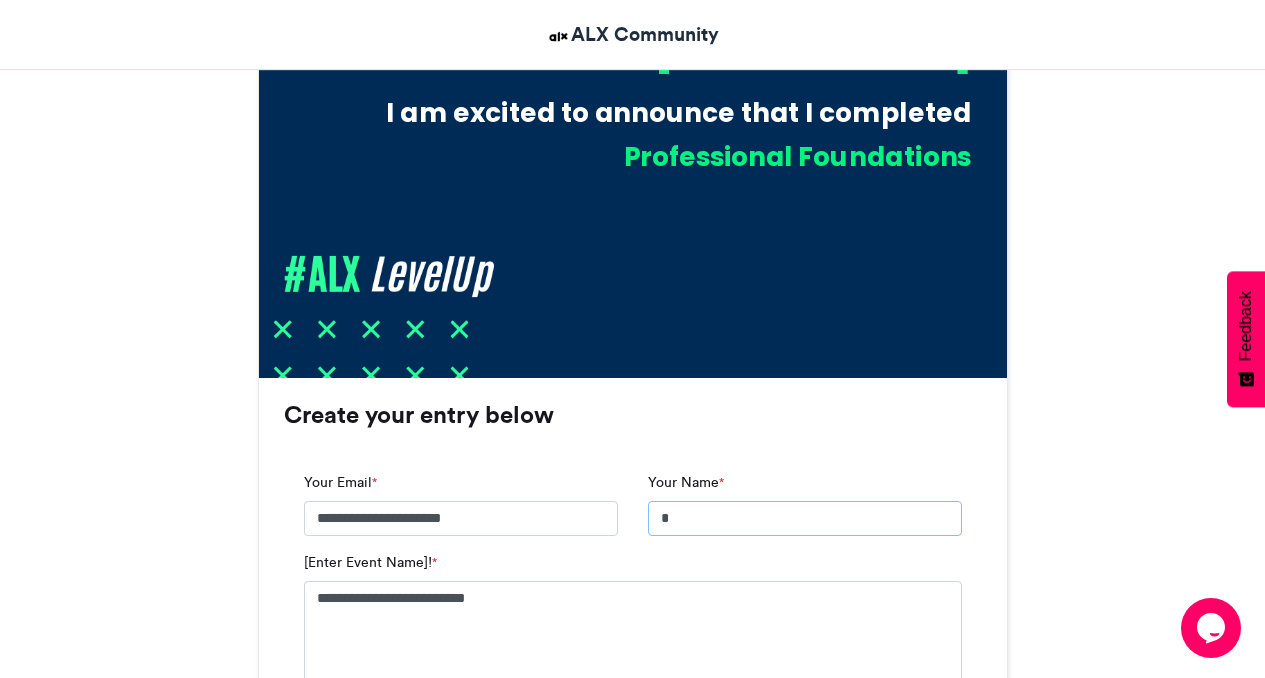 click on "*" at bounding box center (805, 519) 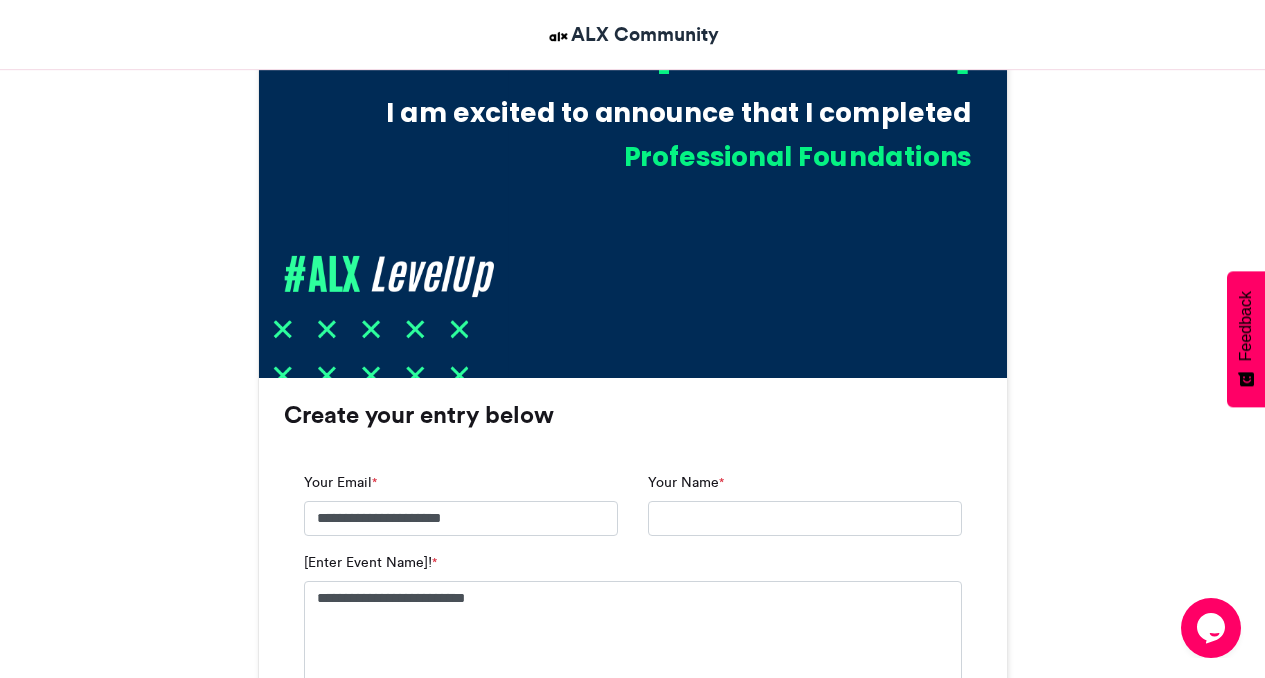 click on "**********" at bounding box center [633, 776] 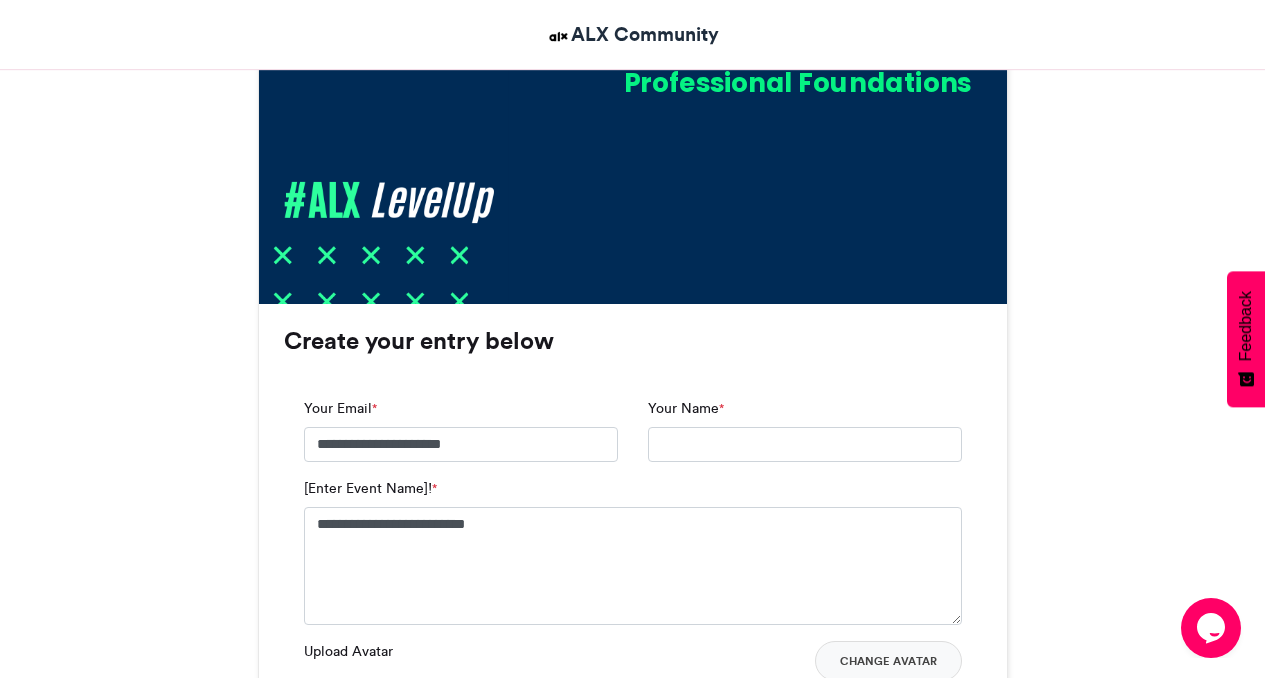 scroll, scrollTop: 1087, scrollLeft: 0, axis: vertical 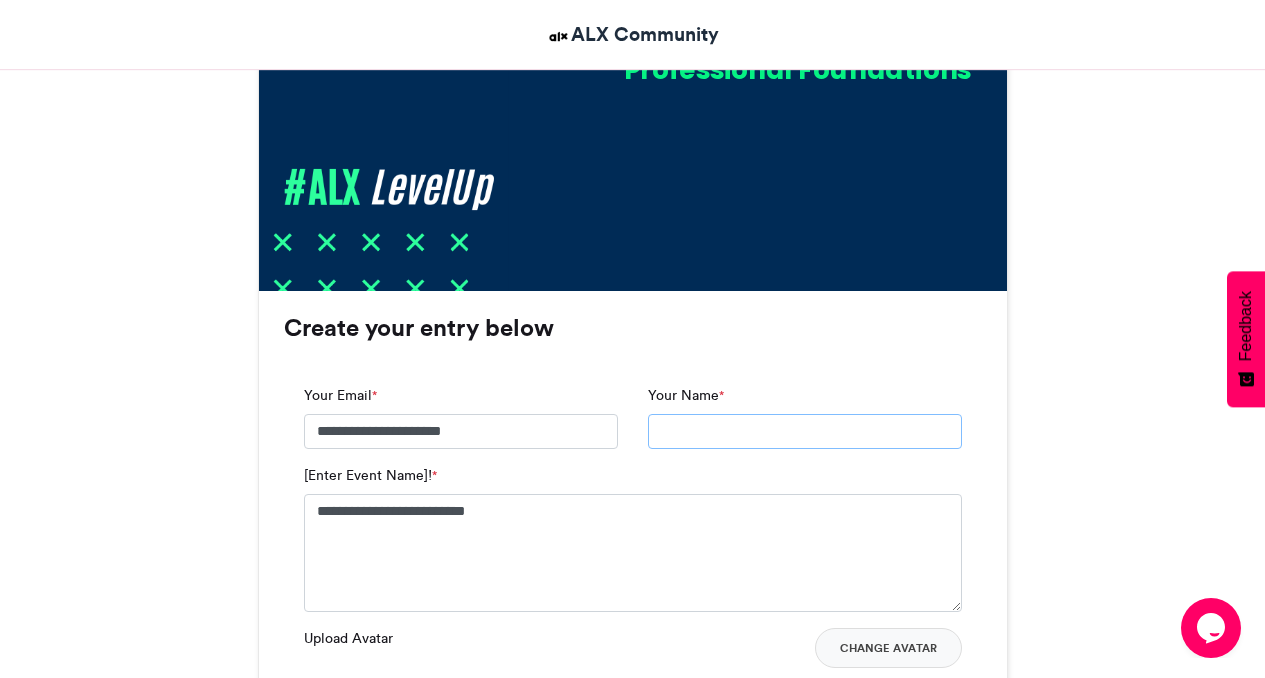click on "Your Name  *" at bounding box center [805, 432] 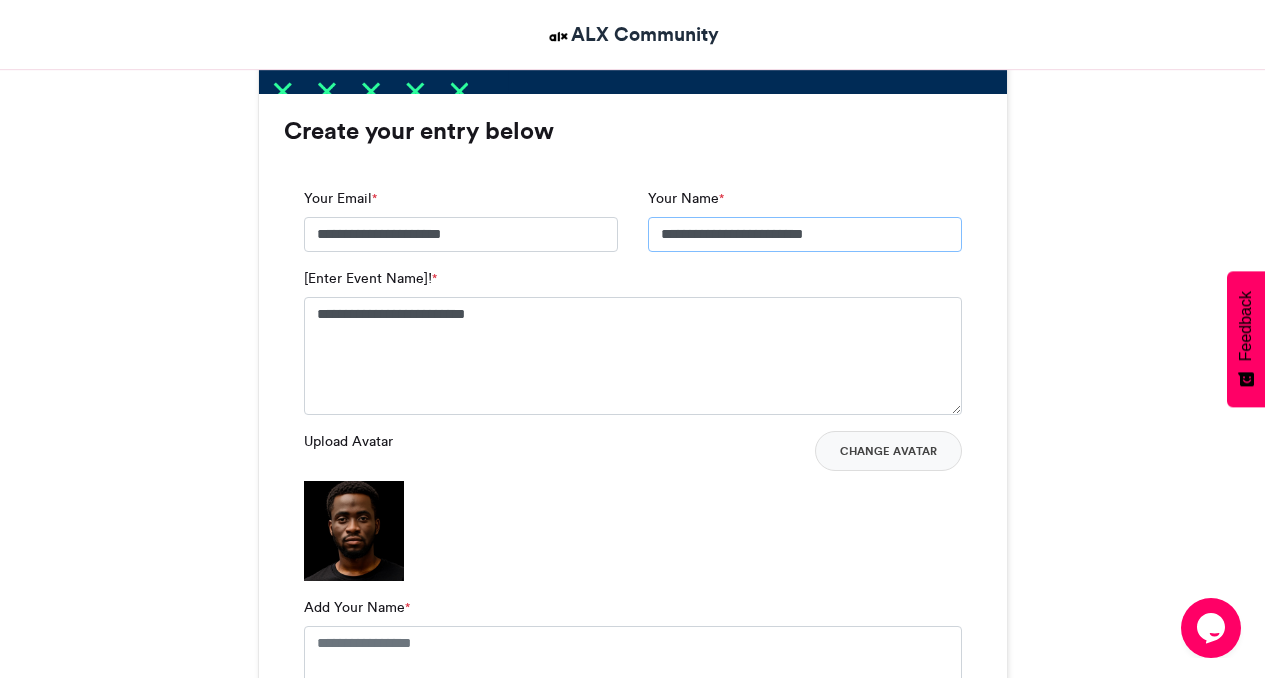 scroll, scrollTop: 1327, scrollLeft: 0, axis: vertical 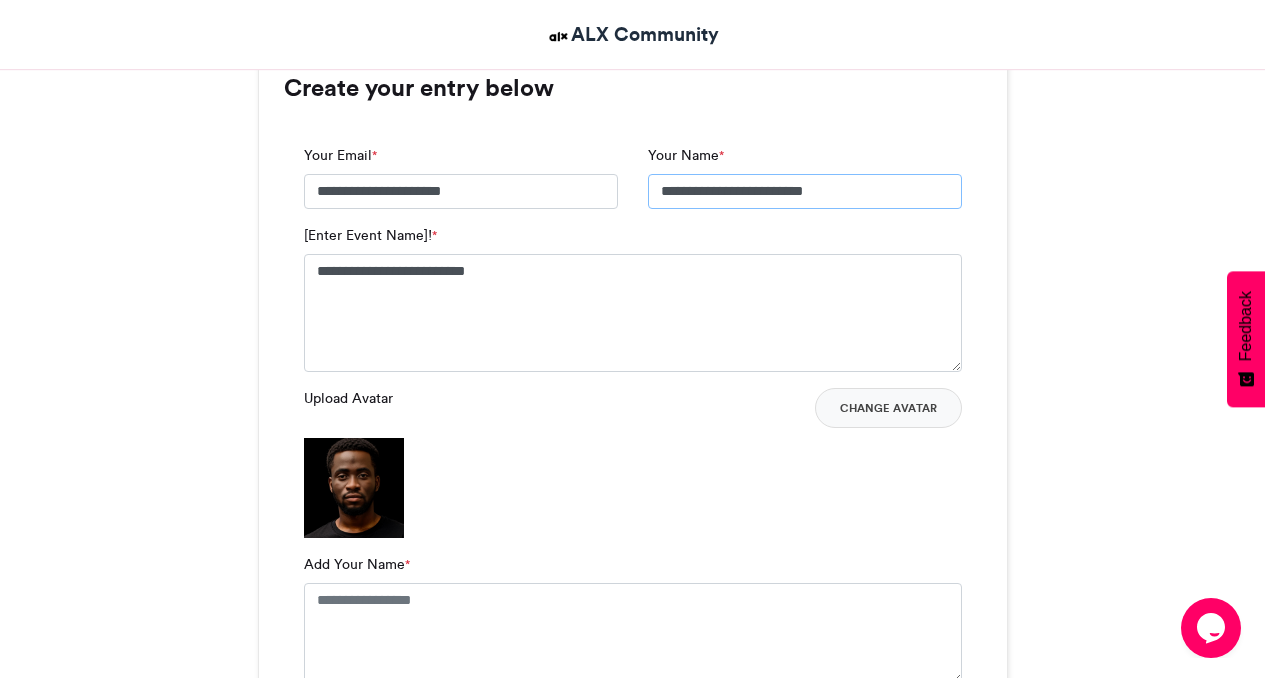 type on "**********" 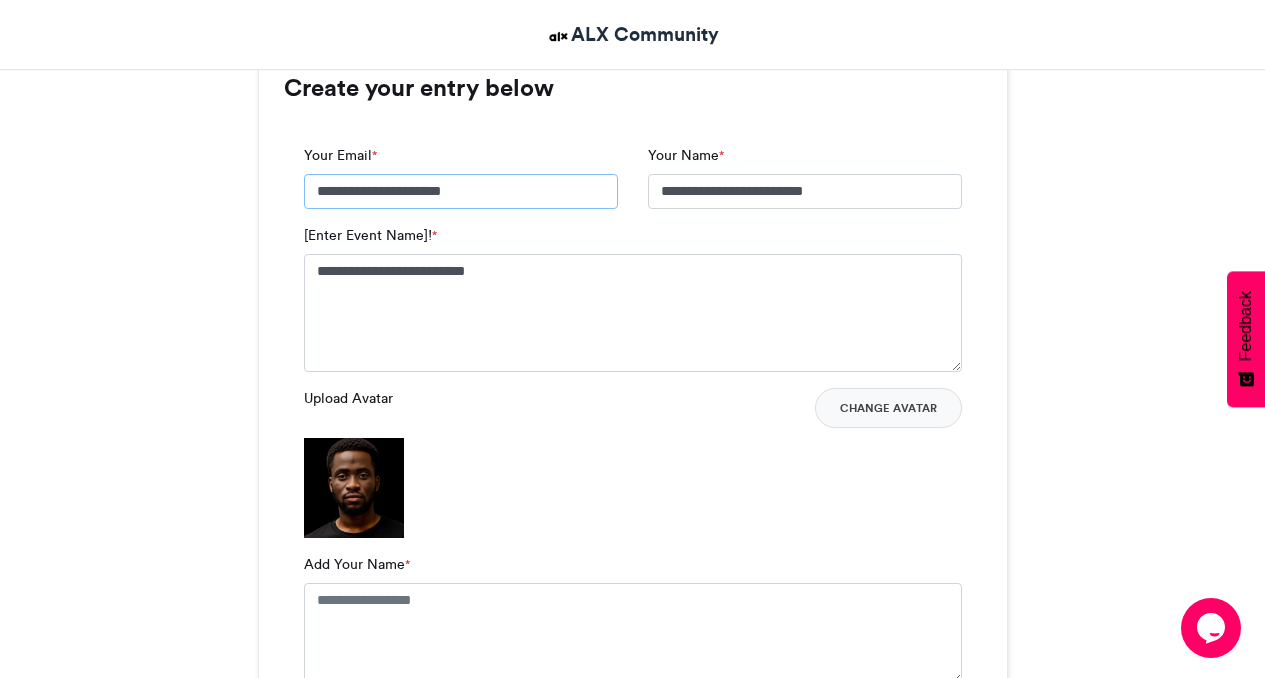 click on "**********" at bounding box center (461, 192) 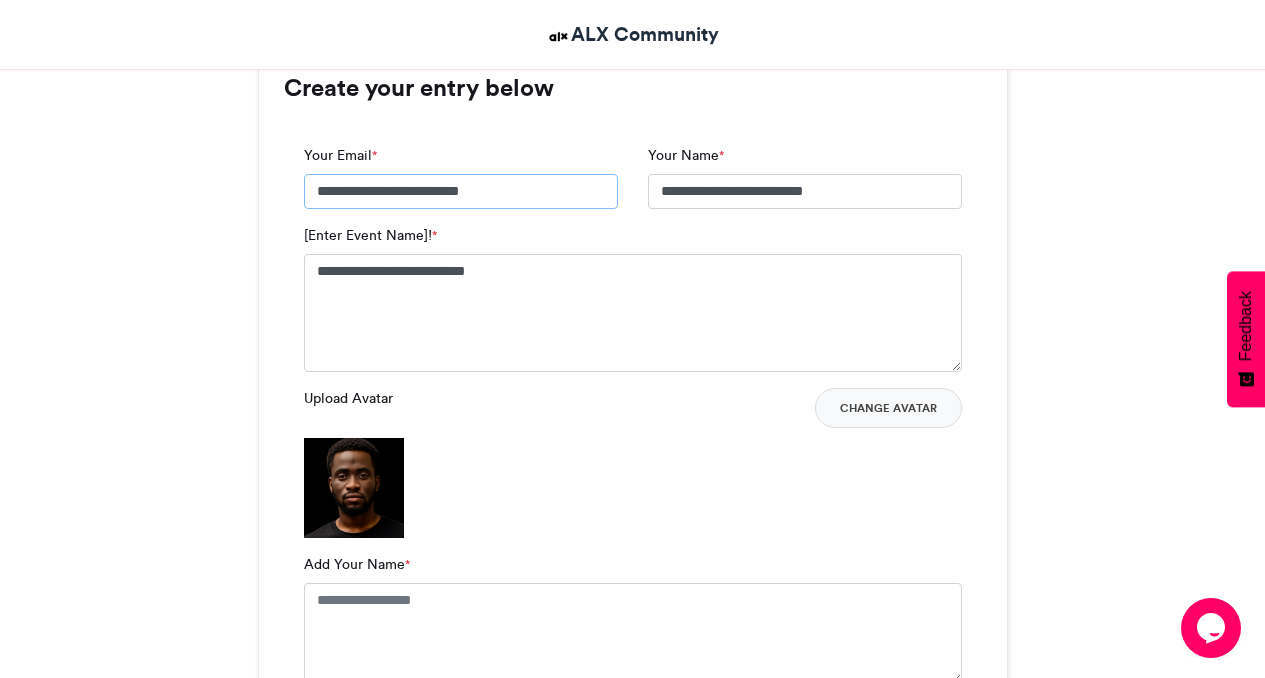 drag, startPoint x: 502, startPoint y: 188, endPoint x: 315, endPoint y: 188, distance: 187 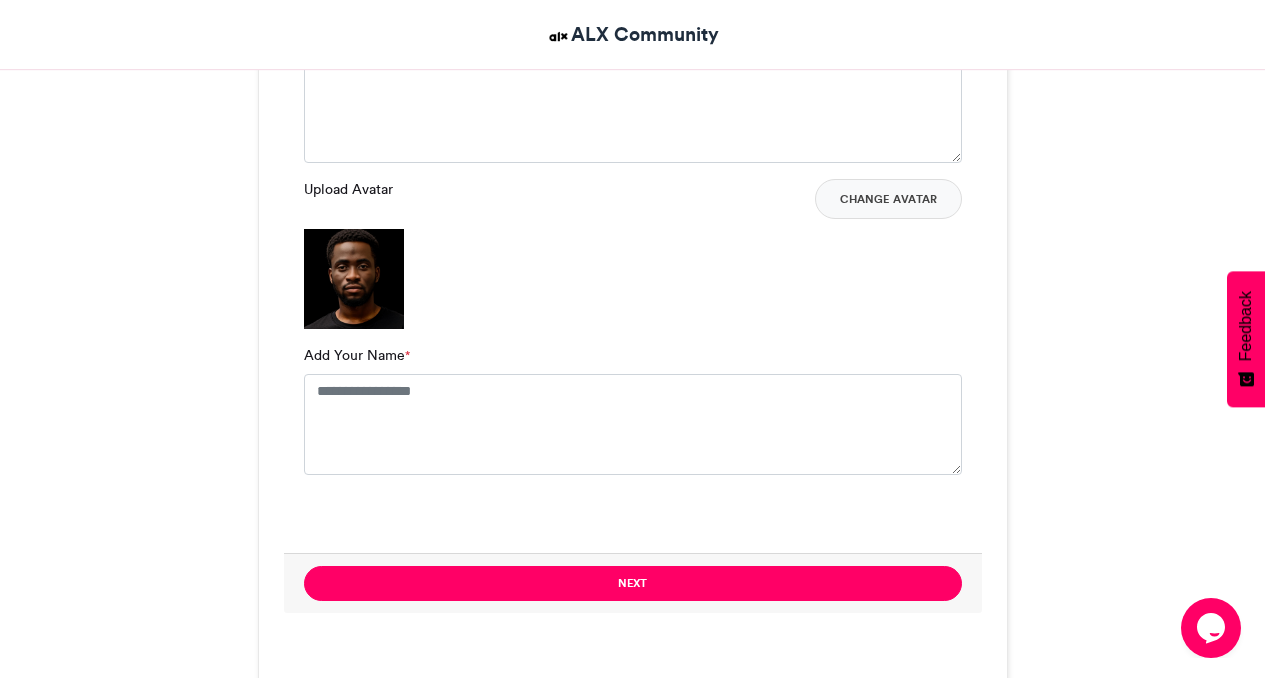 scroll, scrollTop: 1567, scrollLeft: 0, axis: vertical 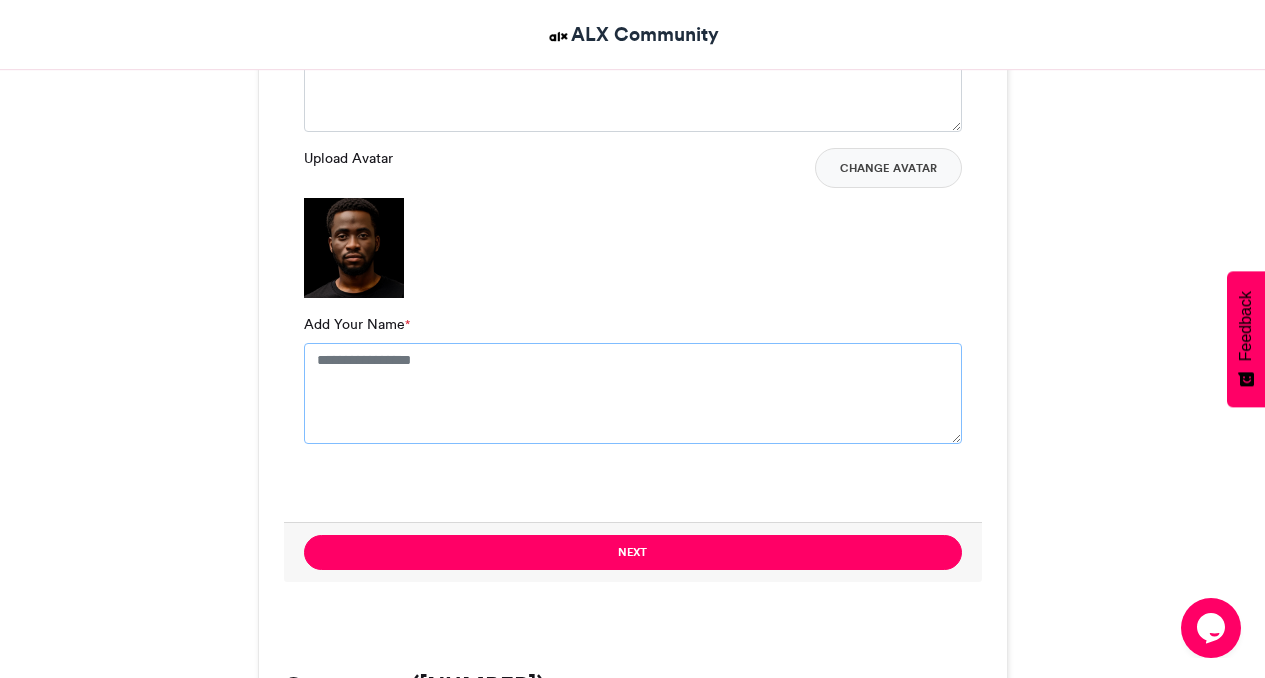 click on "Add Your Name  *" at bounding box center (633, 393) 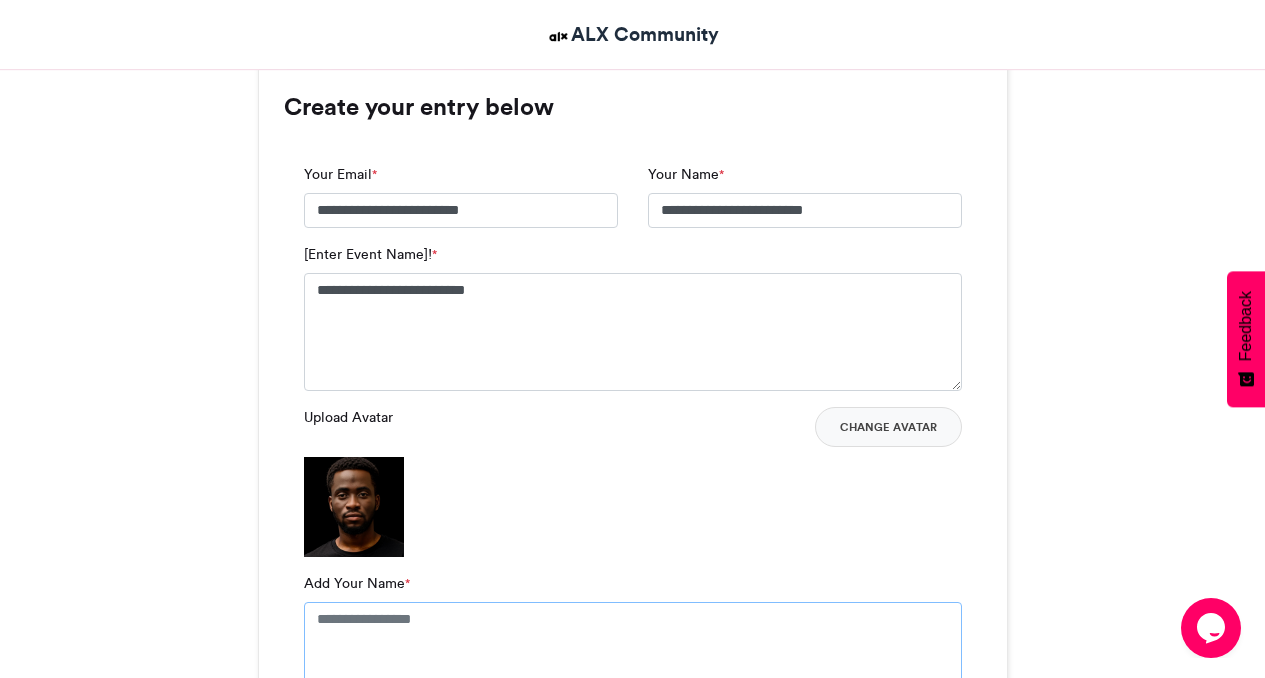 scroll, scrollTop: 1327, scrollLeft: 0, axis: vertical 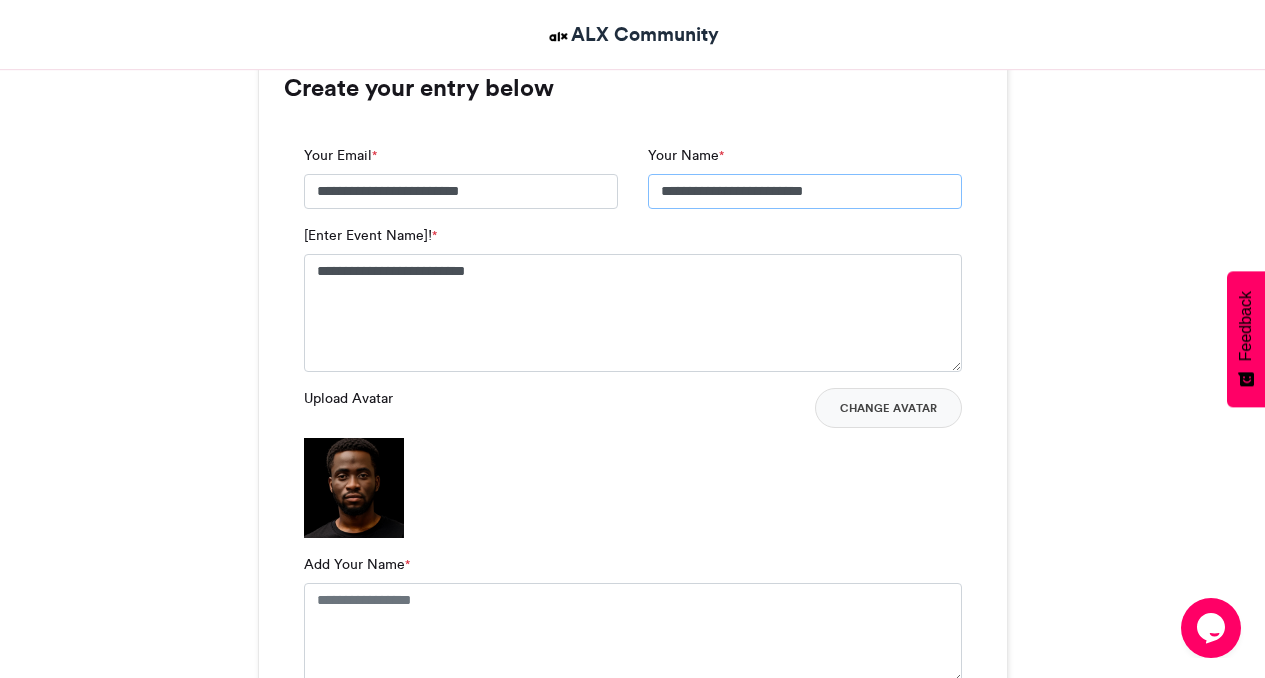 drag, startPoint x: 855, startPoint y: 184, endPoint x: 654, endPoint y: 197, distance: 201.41995 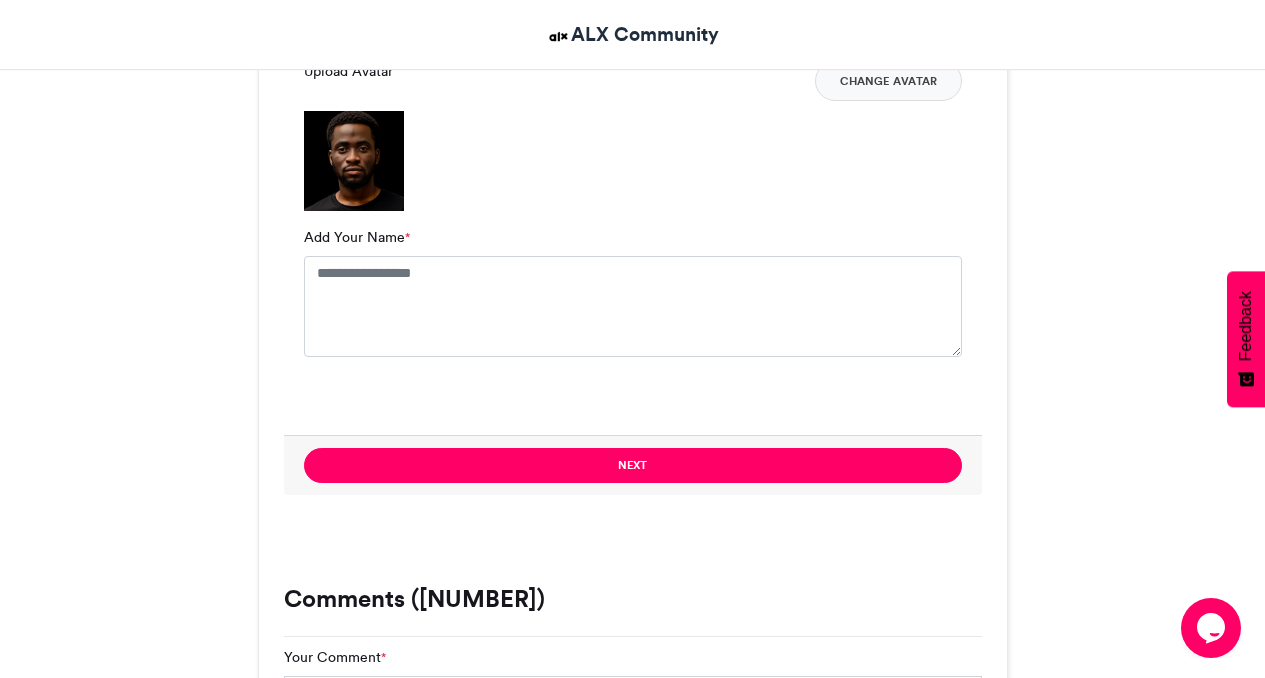 scroll, scrollTop: 1687, scrollLeft: 0, axis: vertical 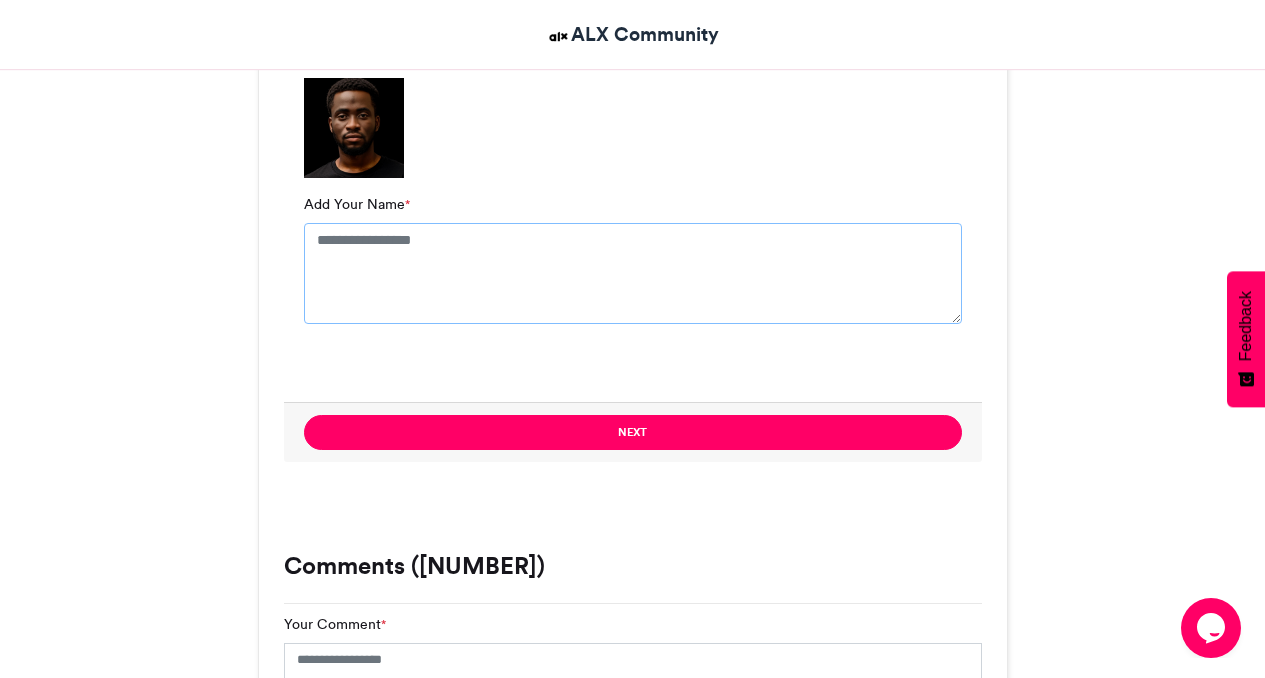 click on "Add Your Name  *" at bounding box center (633, 273) 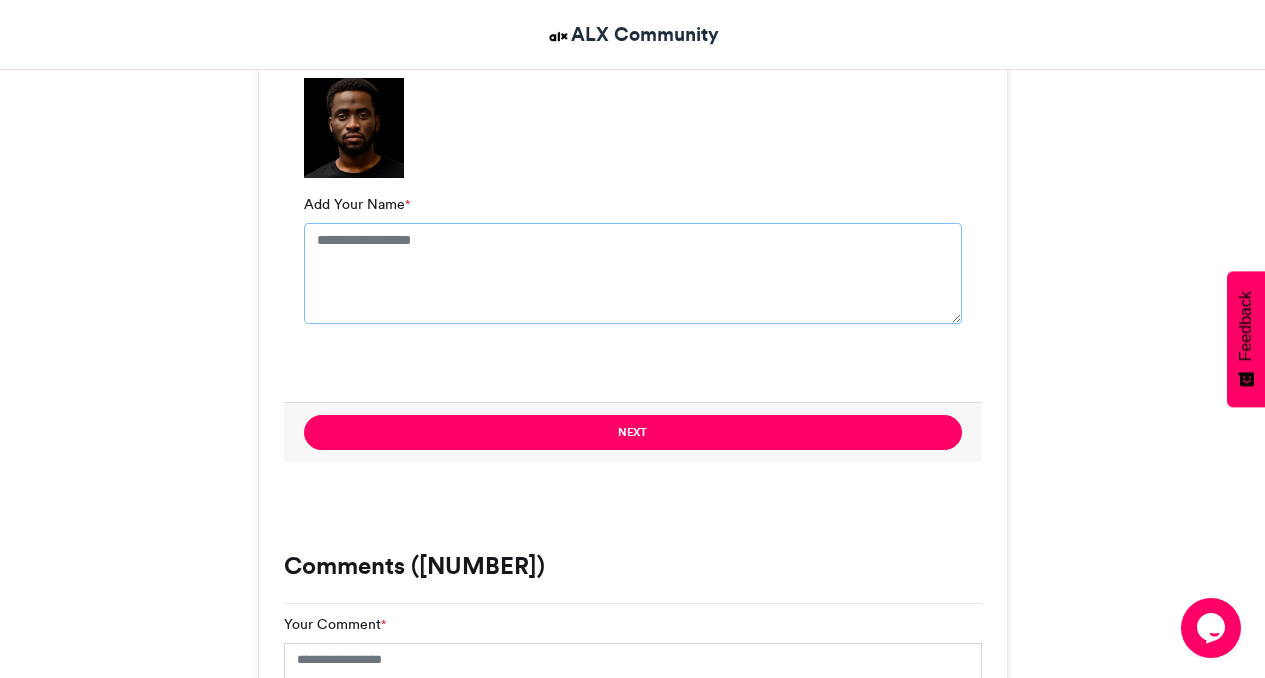 paste on "**********" 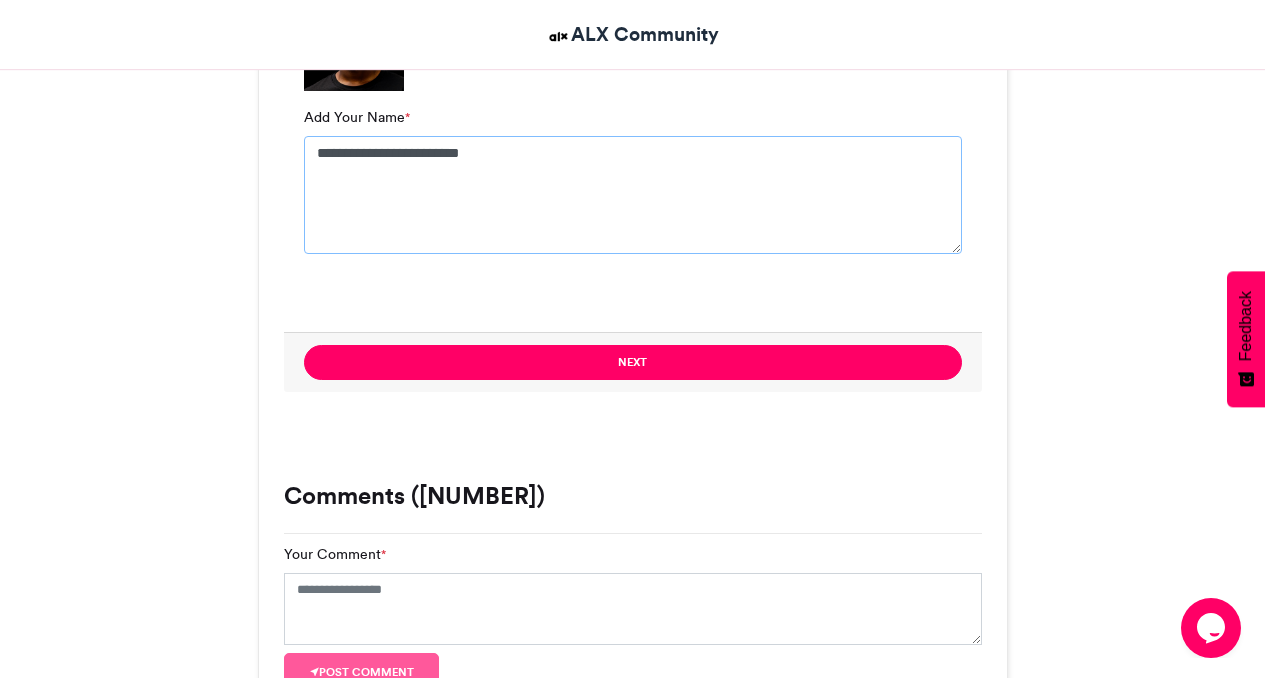 scroll, scrollTop: 1807, scrollLeft: 0, axis: vertical 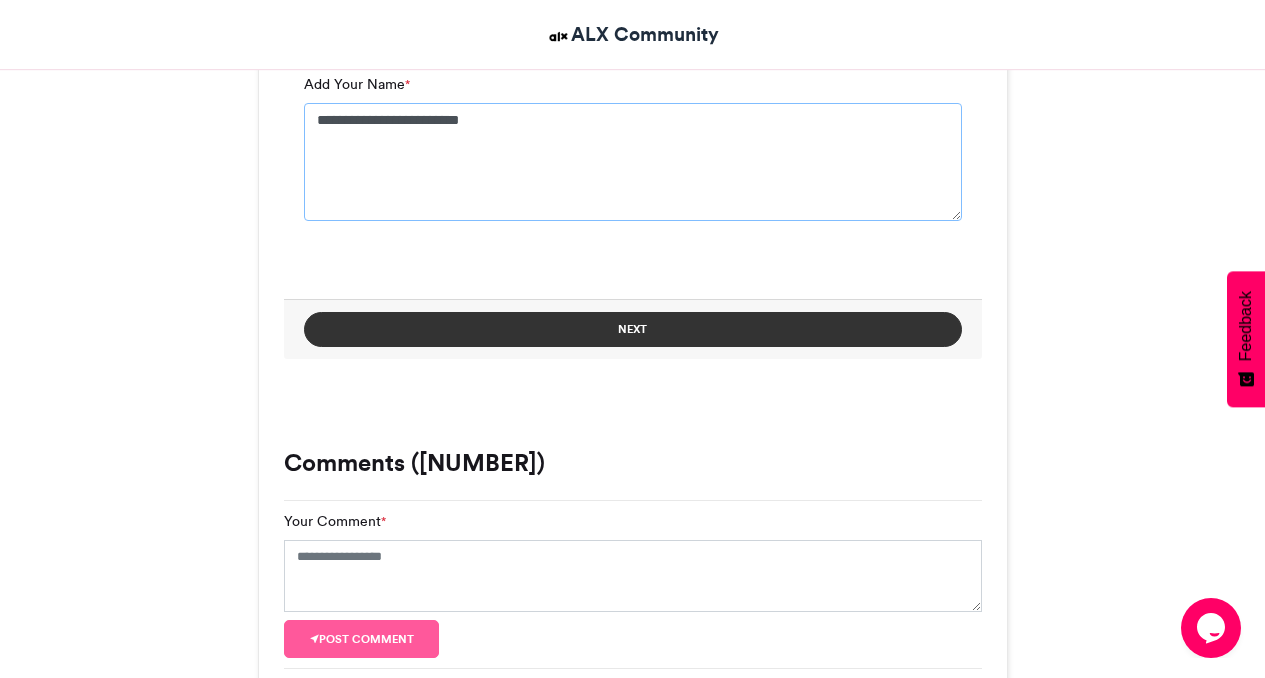 type on "**********" 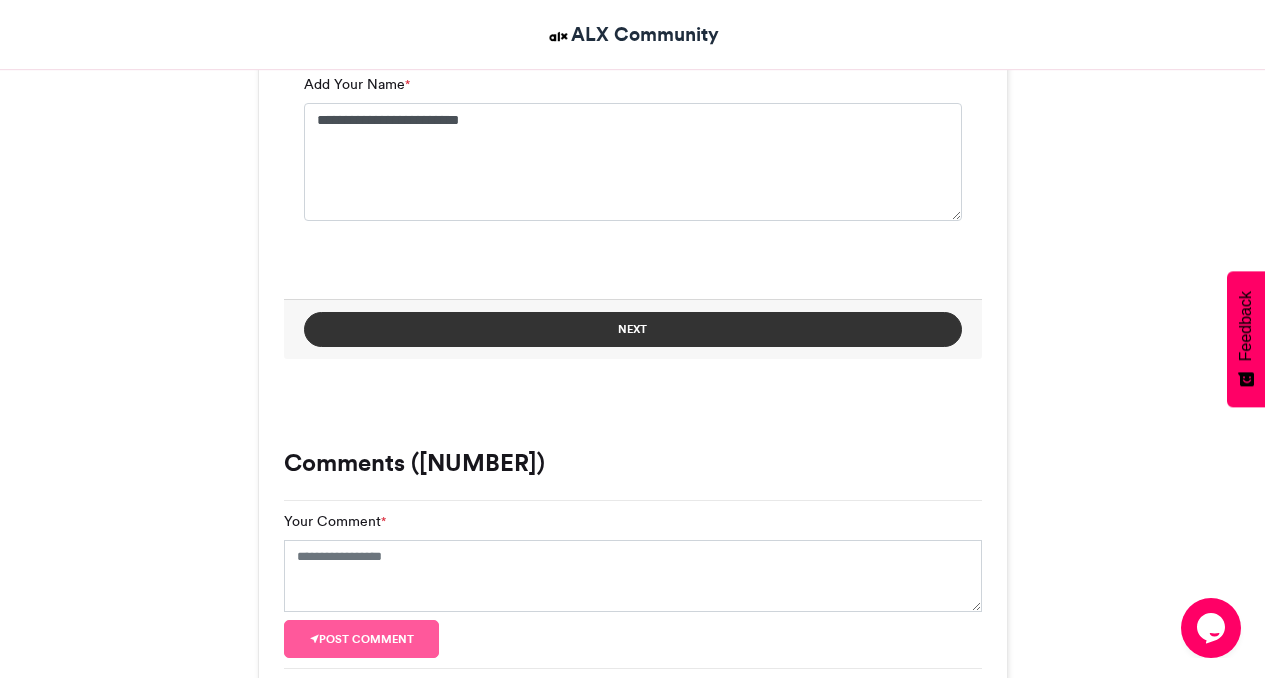click on "Next" at bounding box center (633, 329) 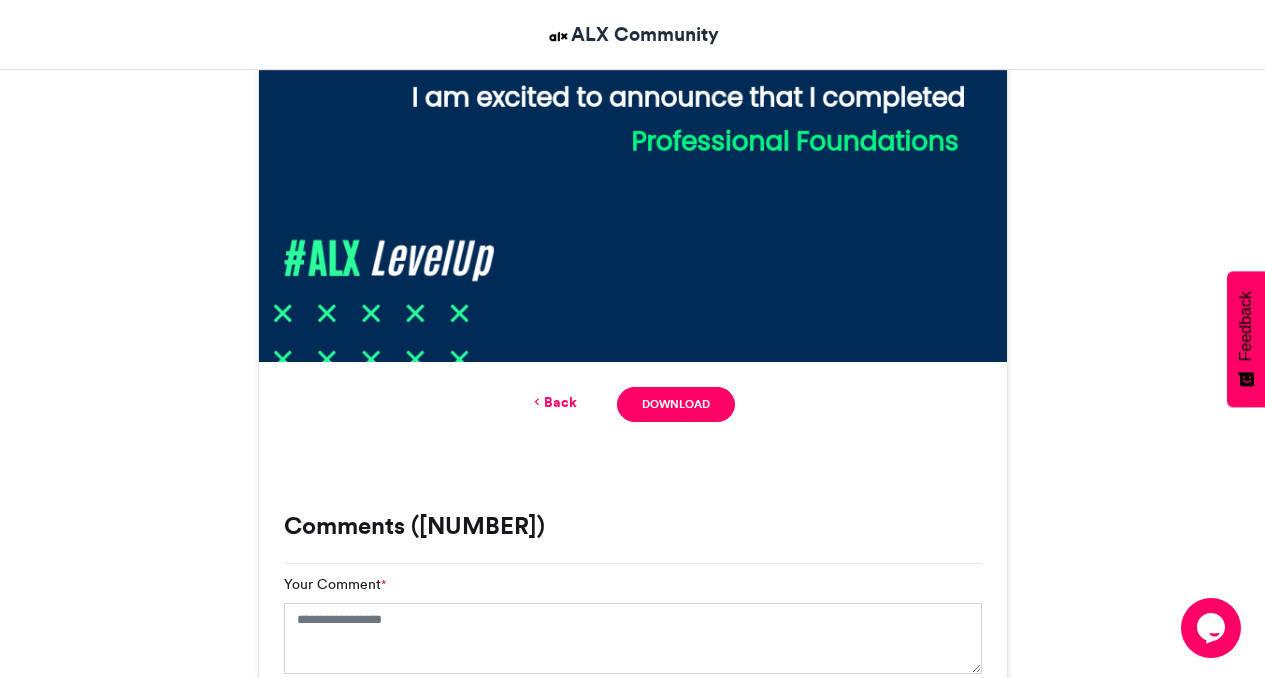 scroll, scrollTop: 1121, scrollLeft: 0, axis: vertical 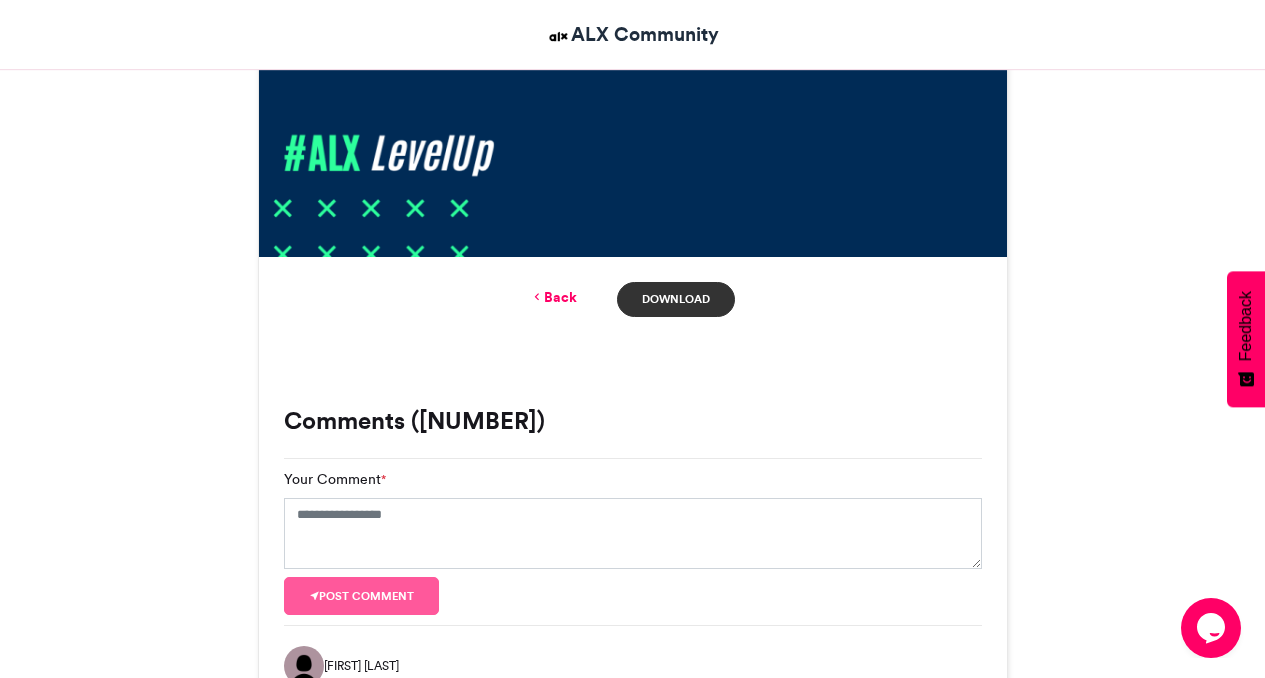 click on "Download" at bounding box center [675, 299] 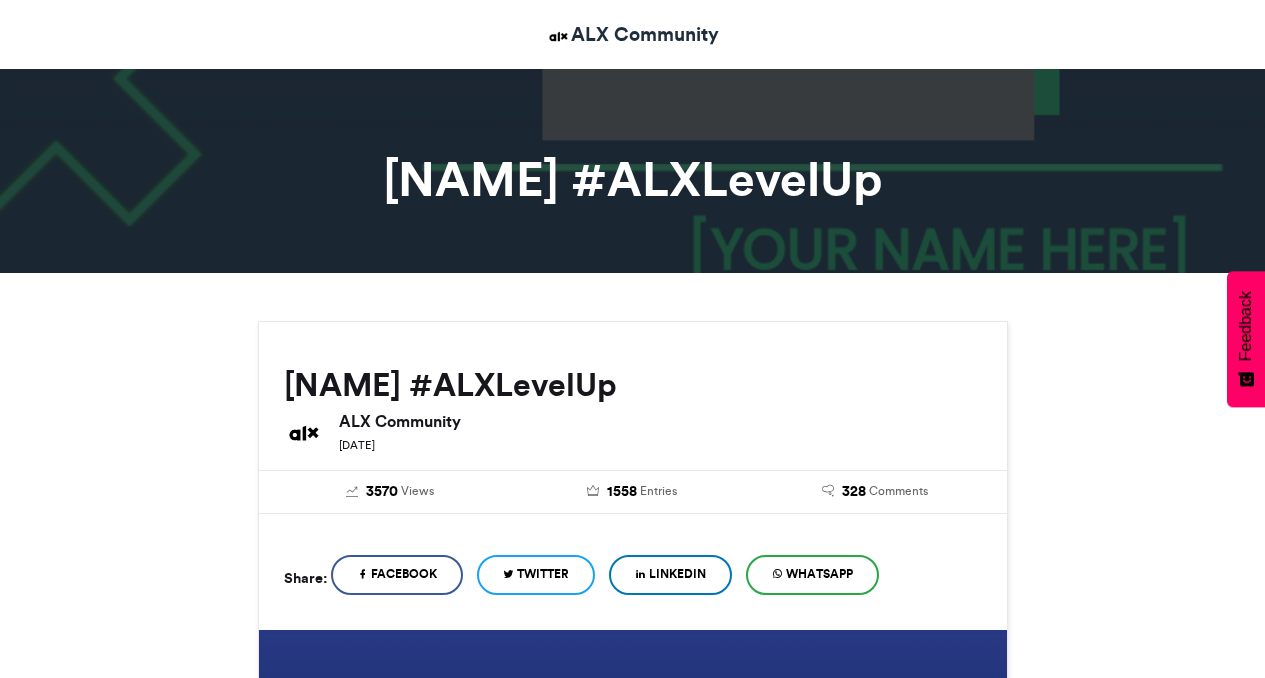 scroll, scrollTop: 0, scrollLeft: 0, axis: both 